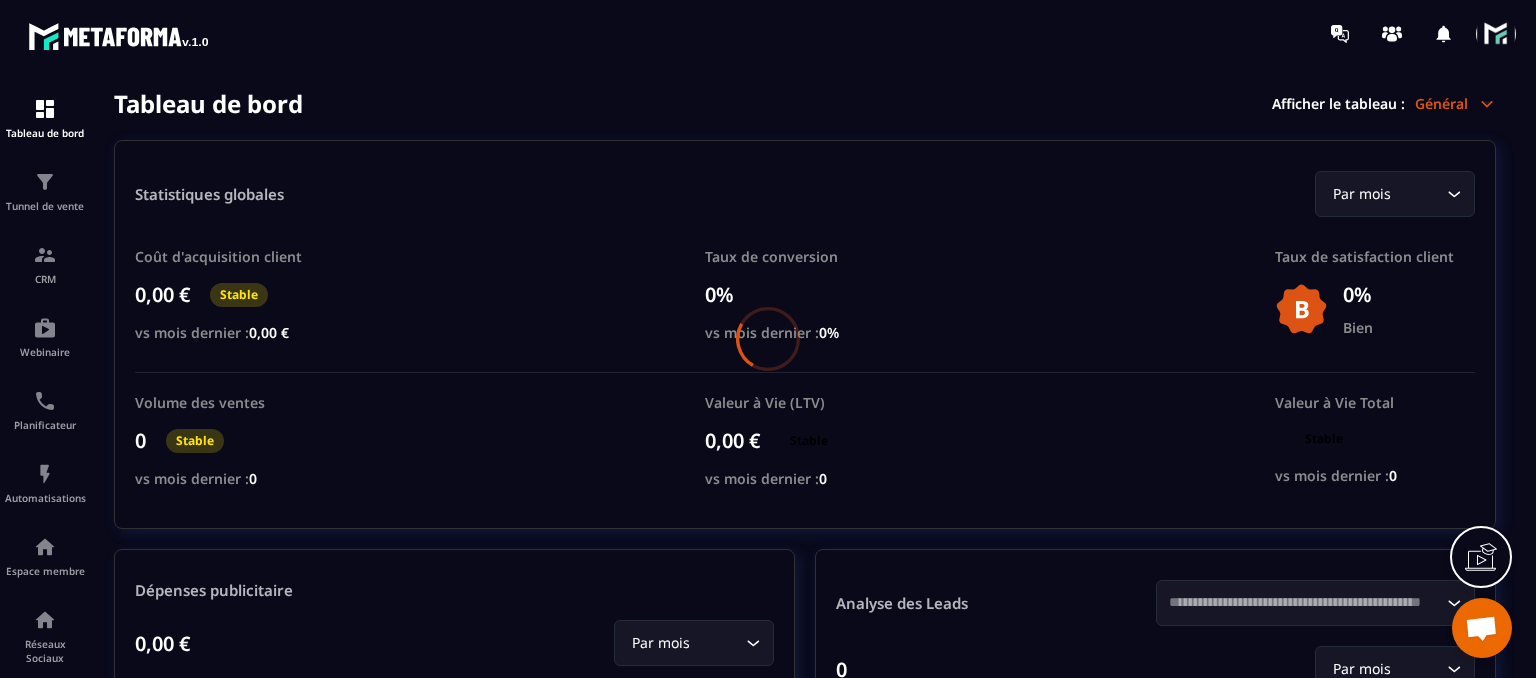 scroll, scrollTop: 0, scrollLeft: 0, axis: both 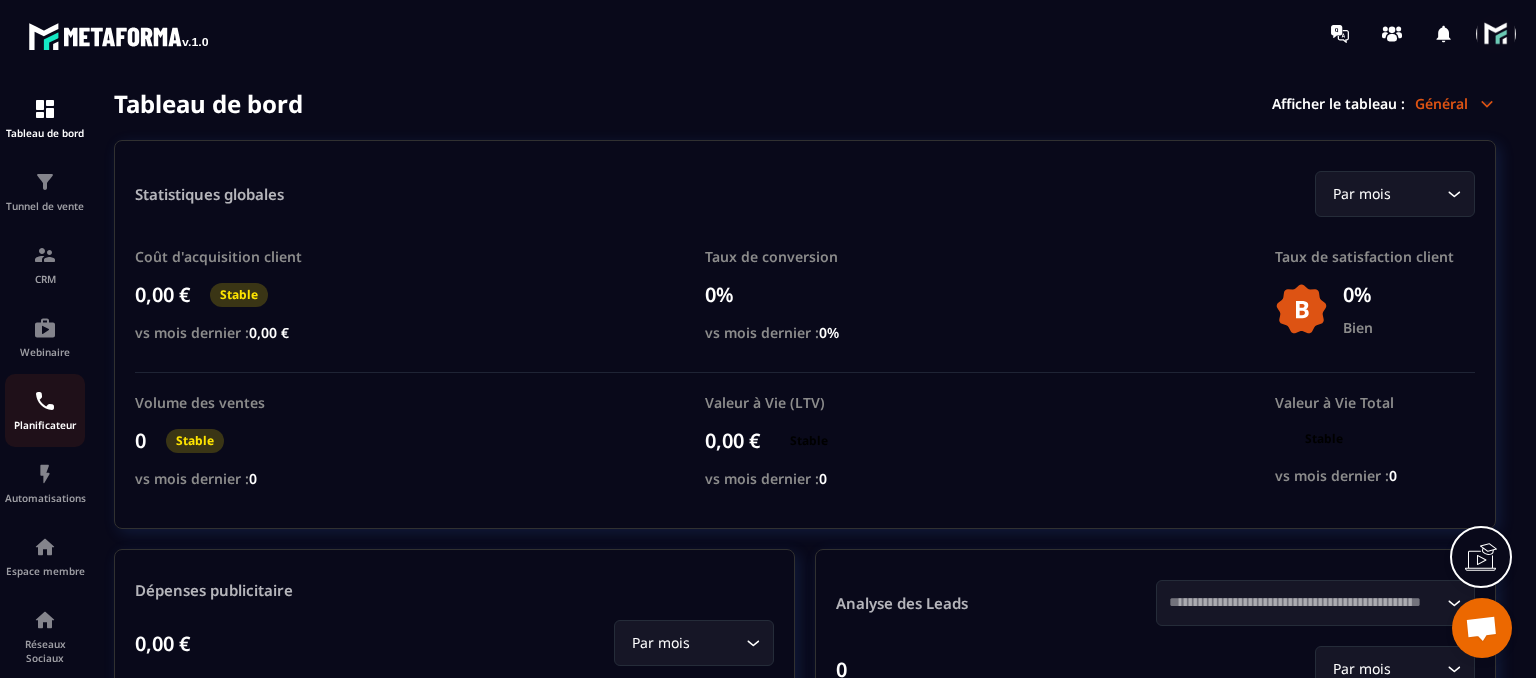 click on "Planificateur" at bounding box center (45, 410) 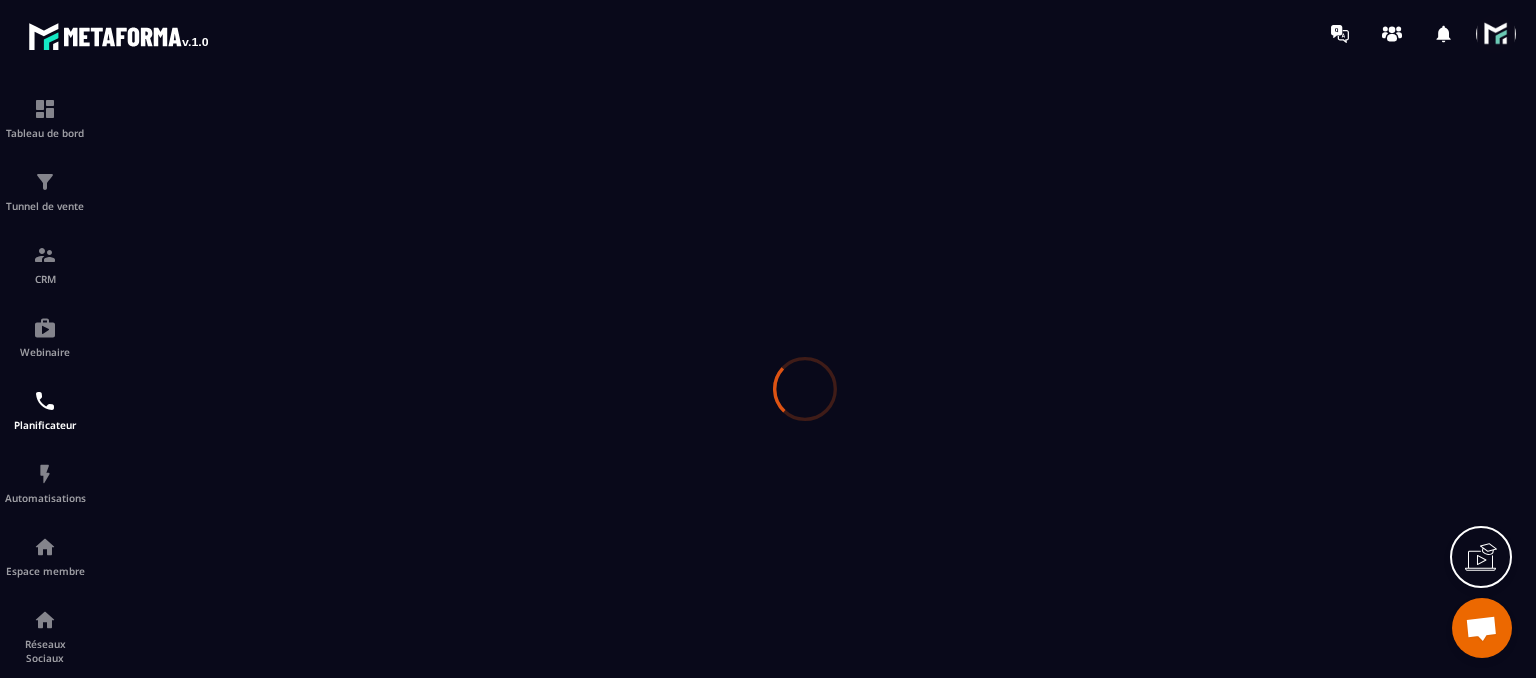 scroll, scrollTop: 0, scrollLeft: 0, axis: both 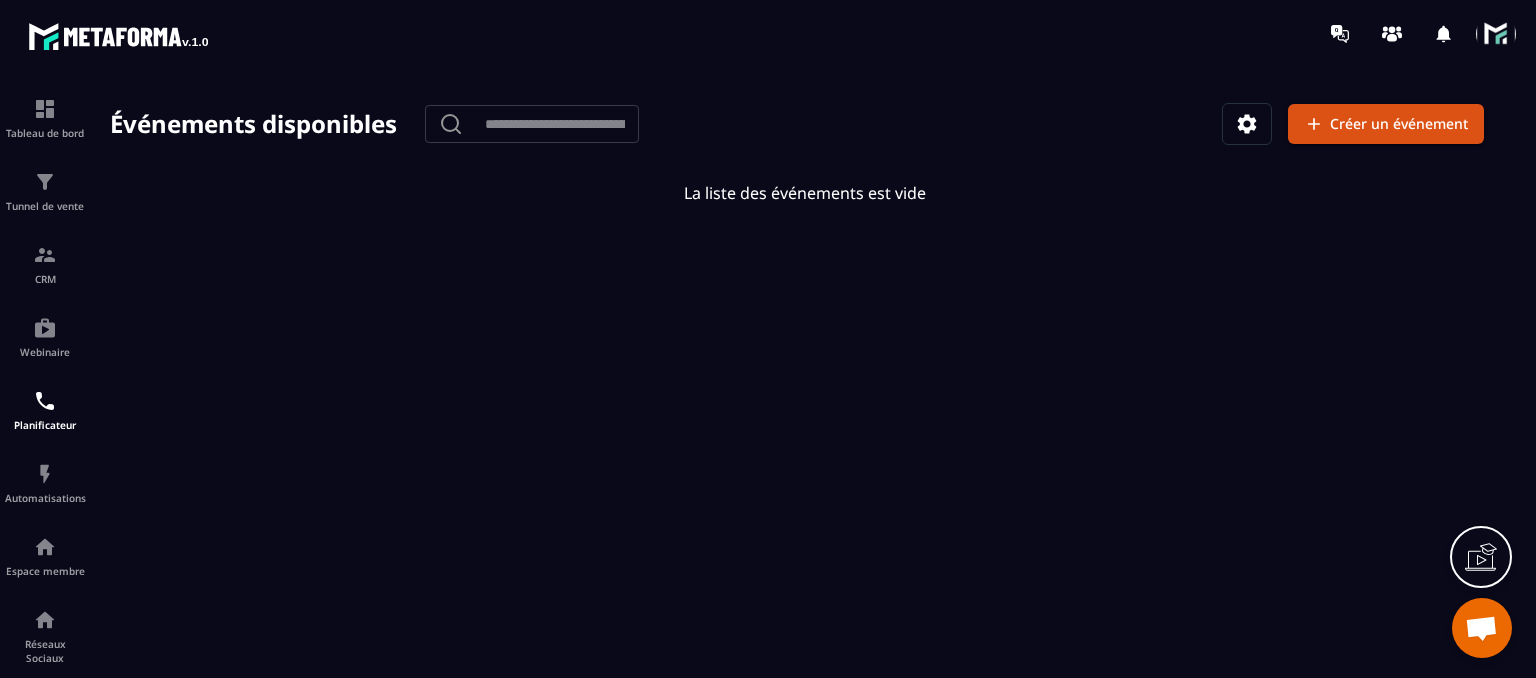 drag, startPoint x: 1433, startPoint y: 154, endPoint x: 1356, endPoint y: 93, distance: 98.23441 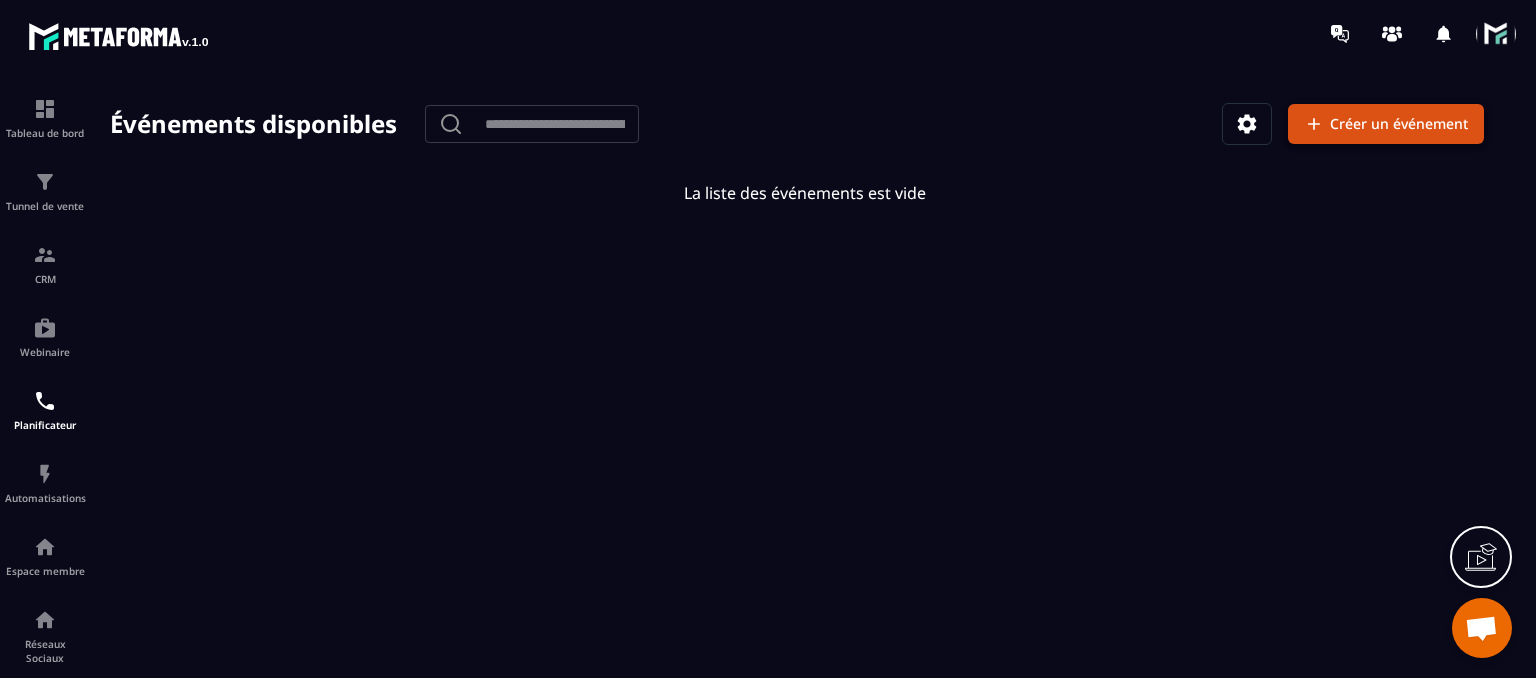 click on "Créer un événement" at bounding box center (1386, 124) 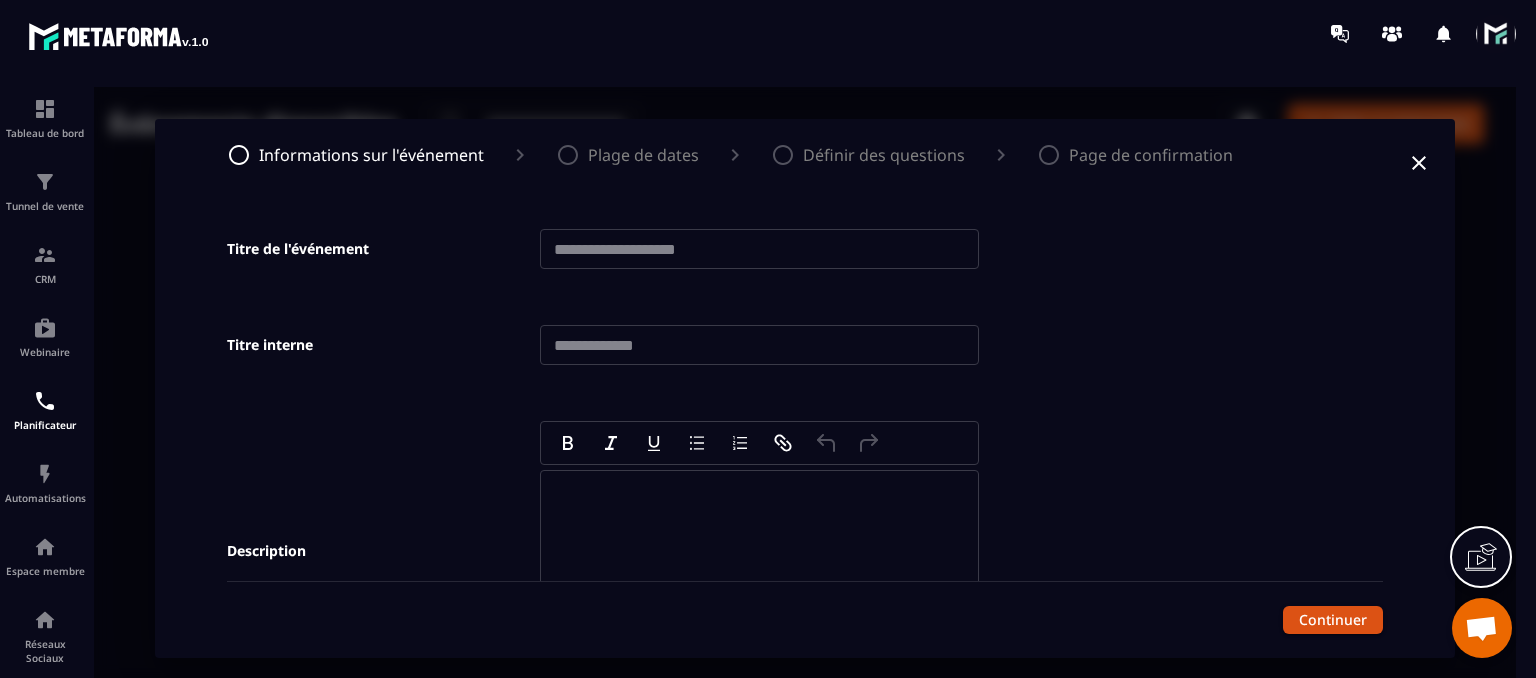 click 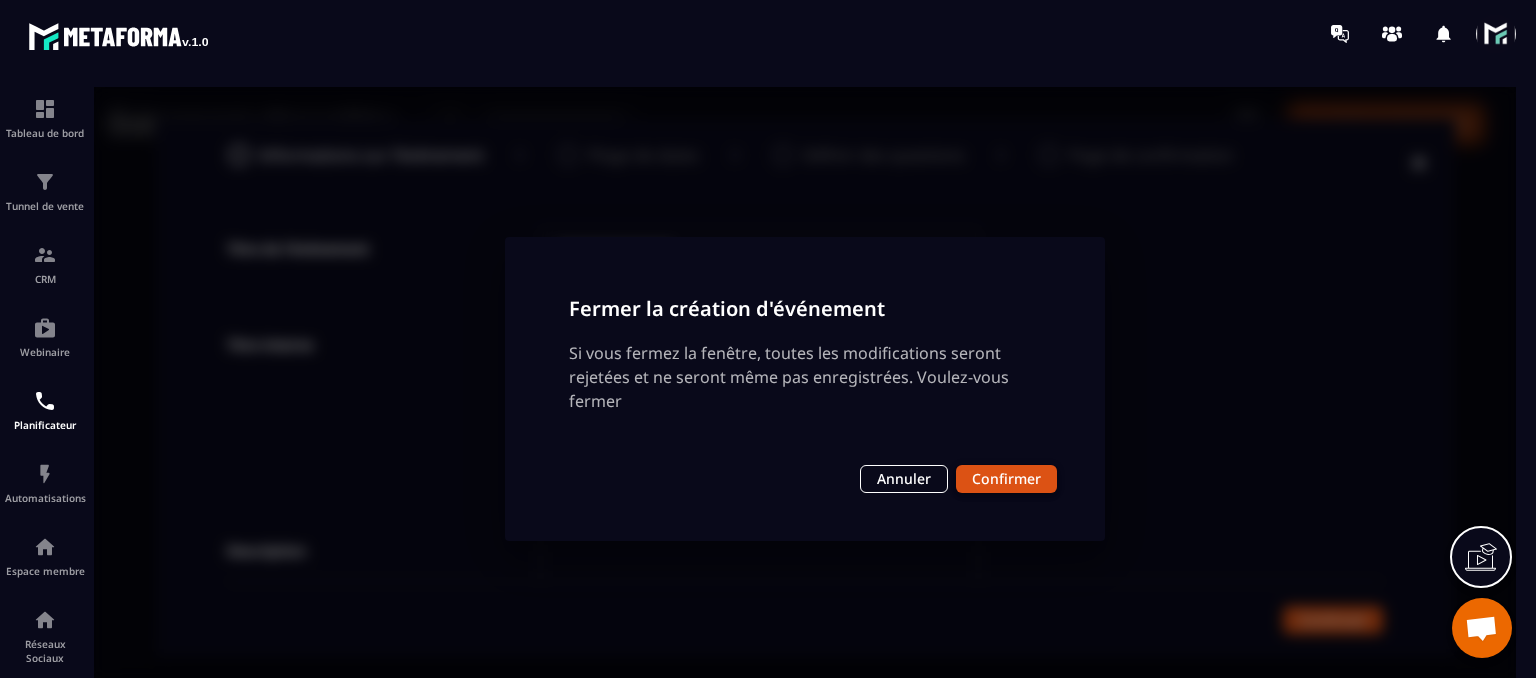 click on "Confirmer" at bounding box center [1006, 479] 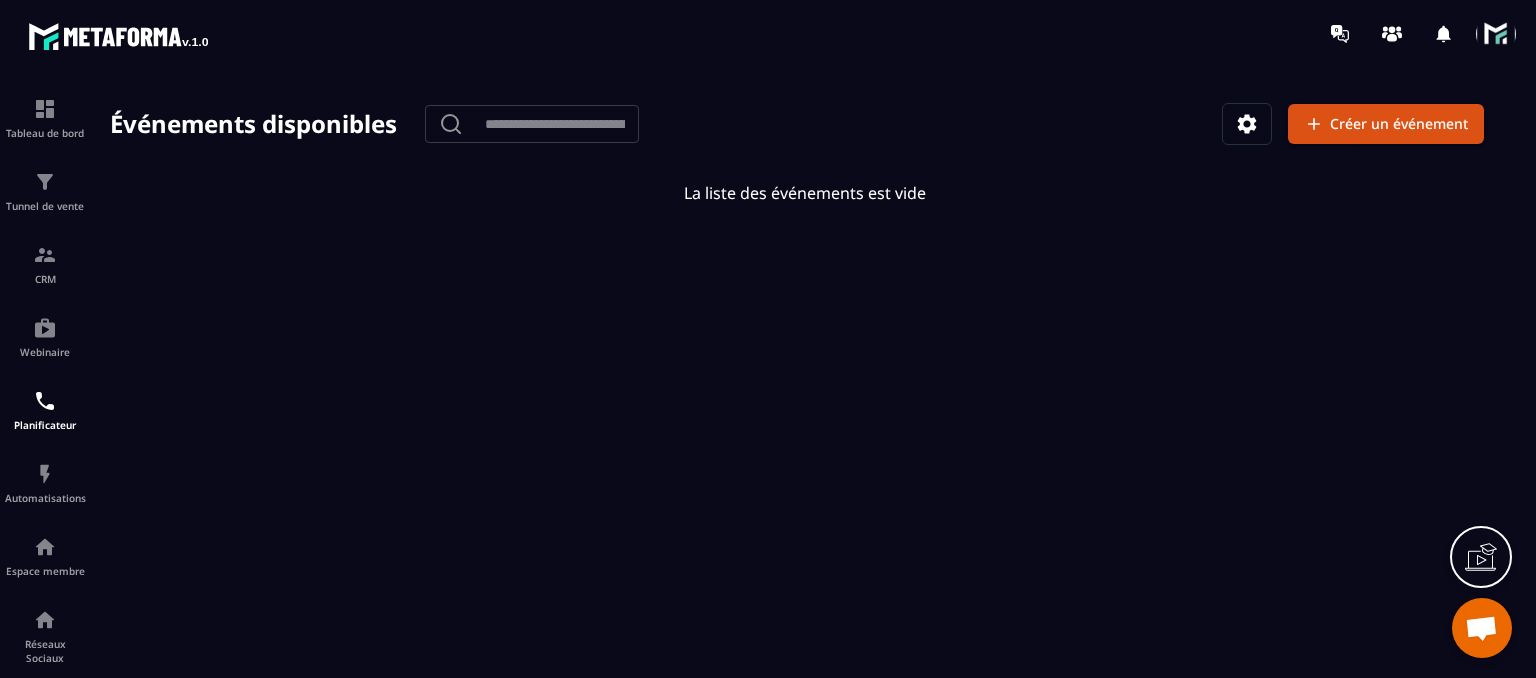 click 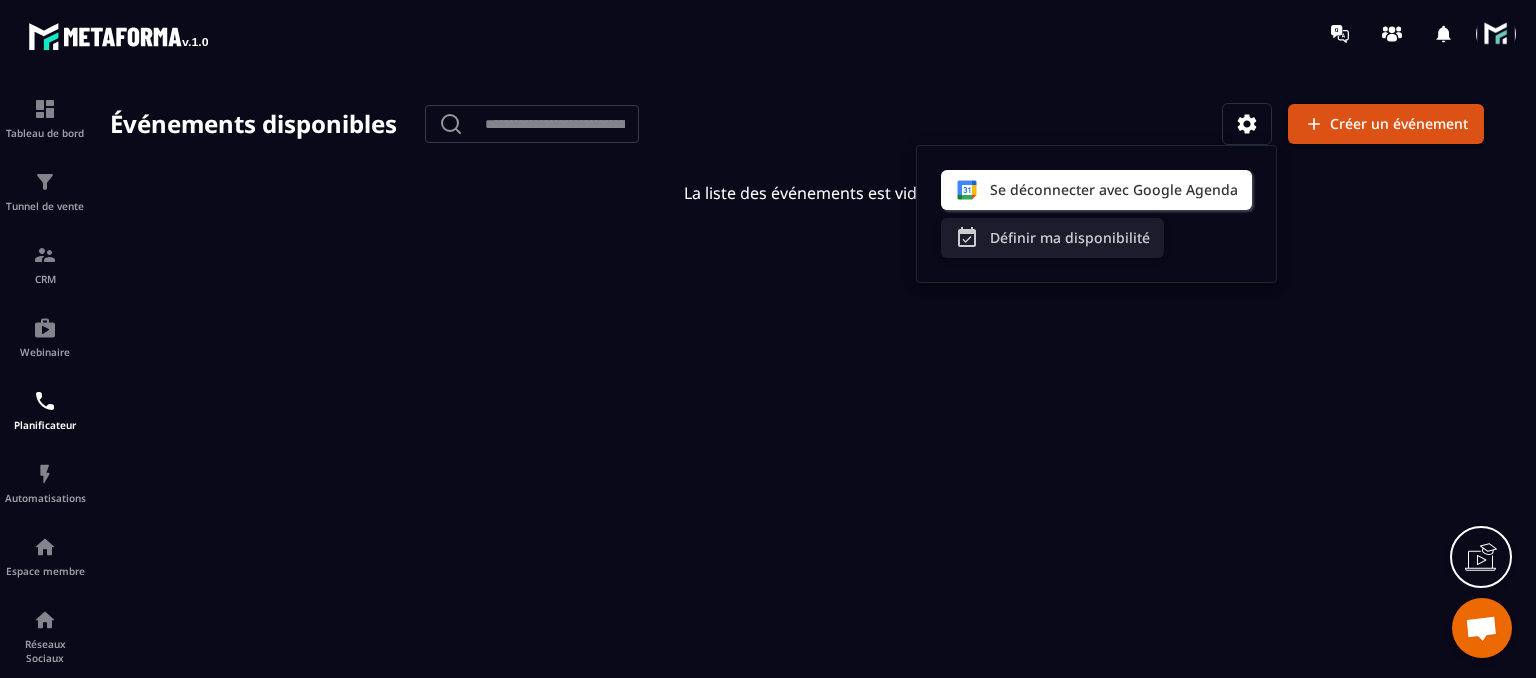 click on "Définir ma disponibilité" at bounding box center (1052, 238) 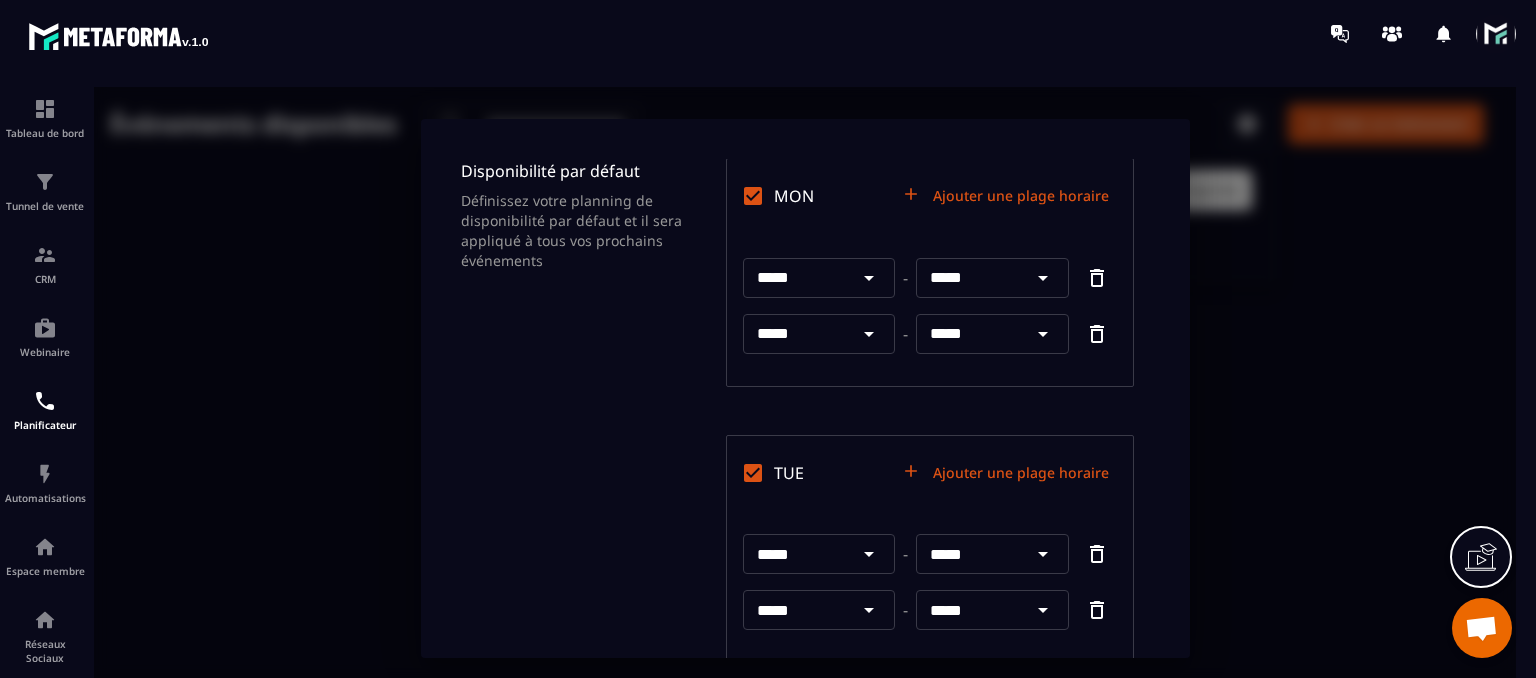 scroll, scrollTop: 0, scrollLeft: 0, axis: both 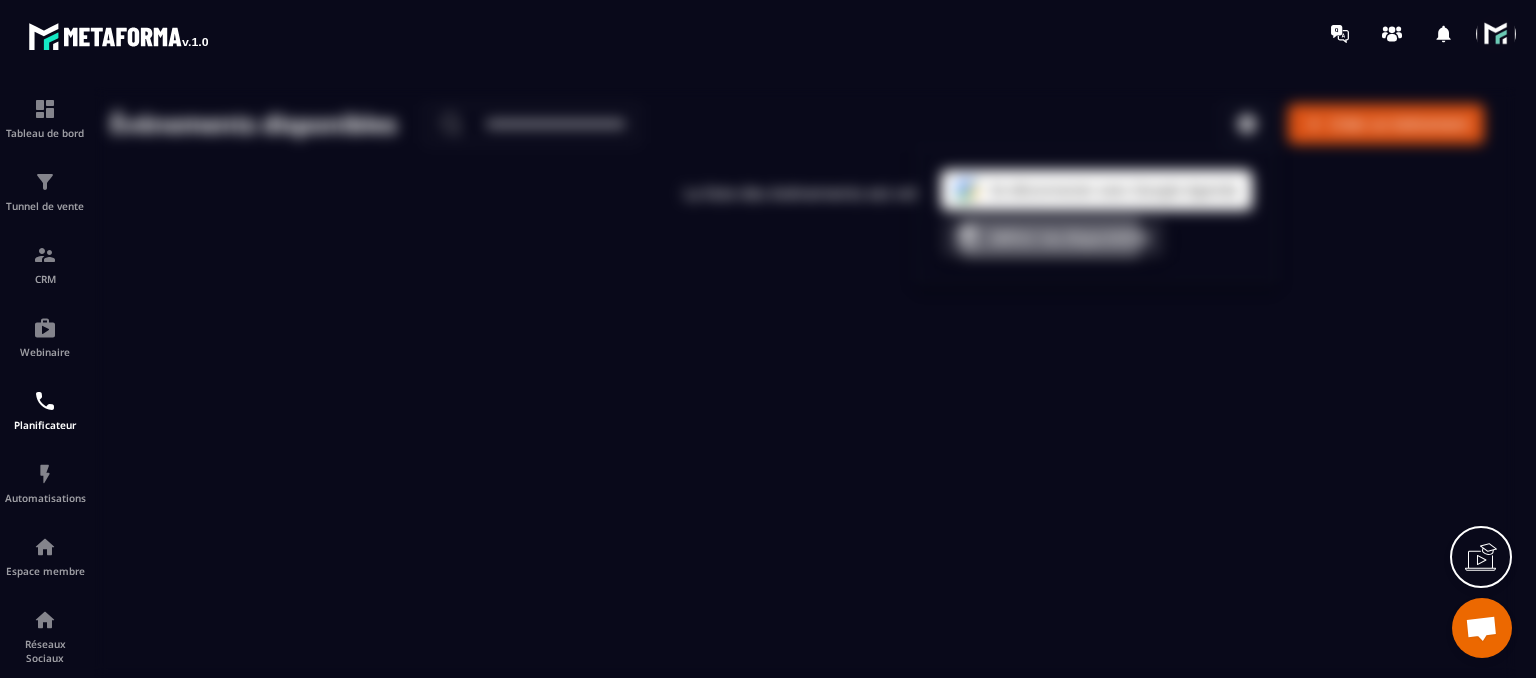 type 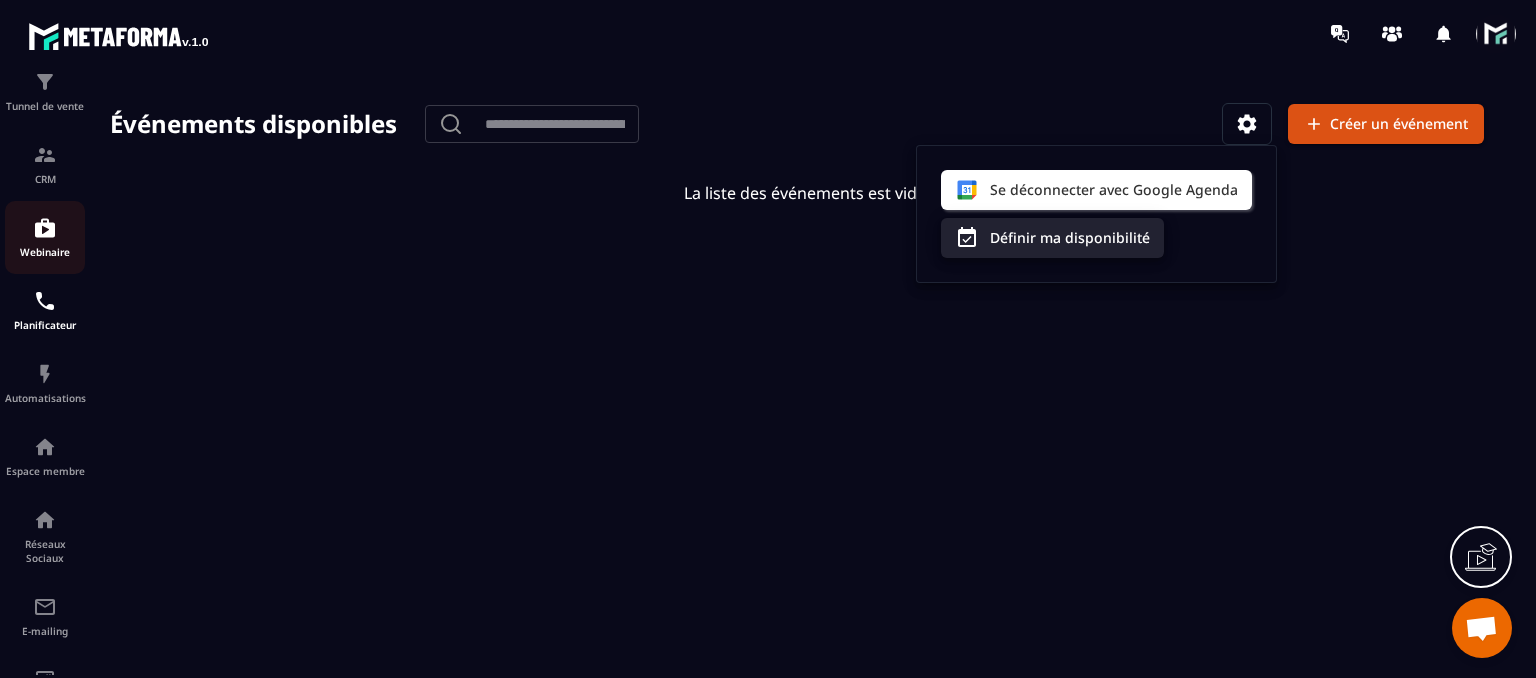 scroll, scrollTop: 176, scrollLeft: 0, axis: vertical 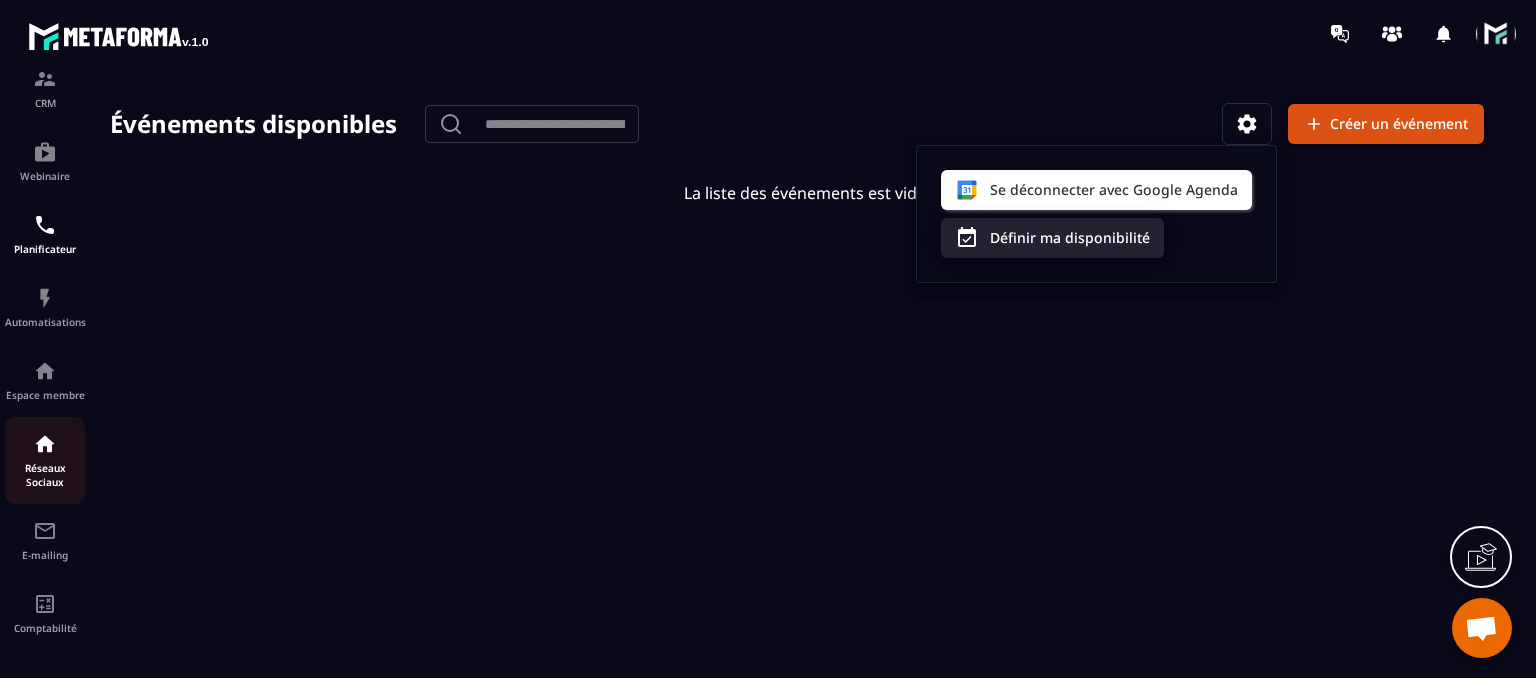 click at bounding box center [45, 444] 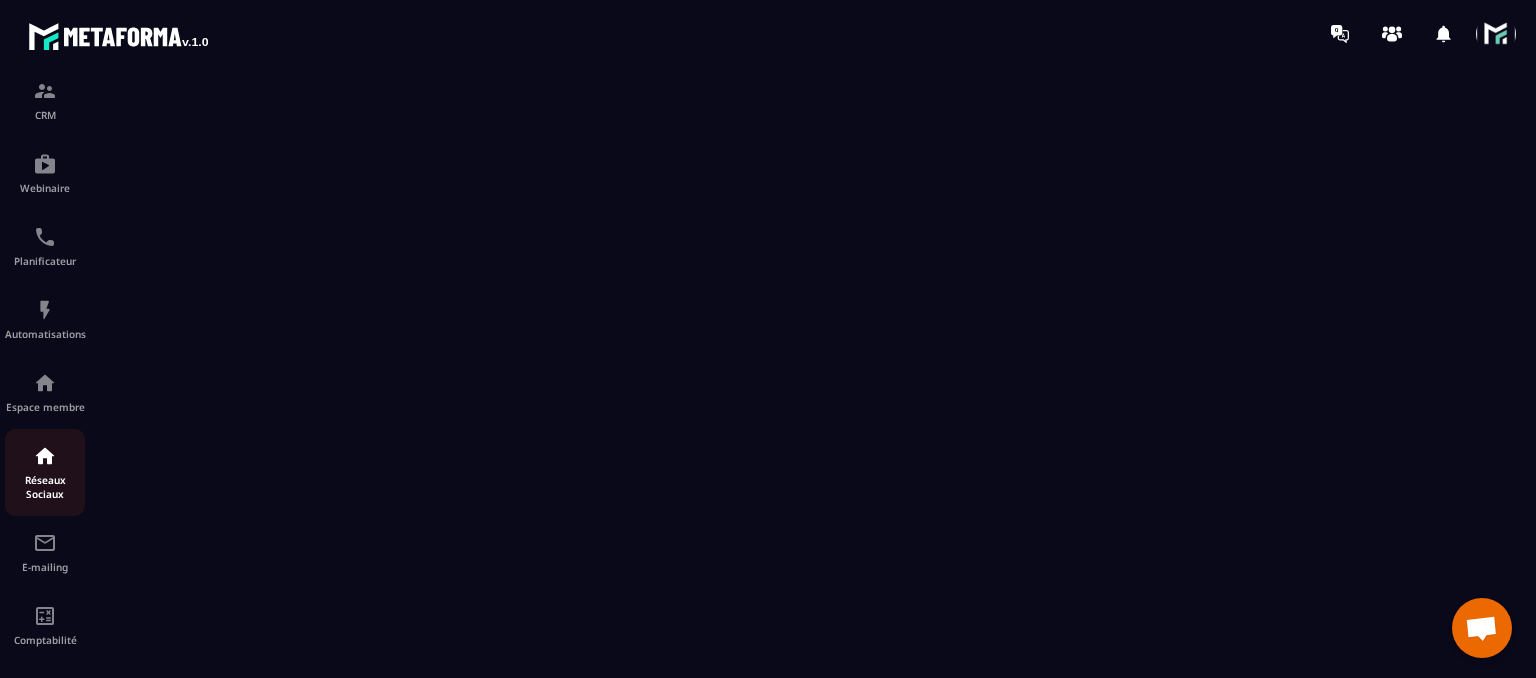 scroll, scrollTop: 176, scrollLeft: 0, axis: vertical 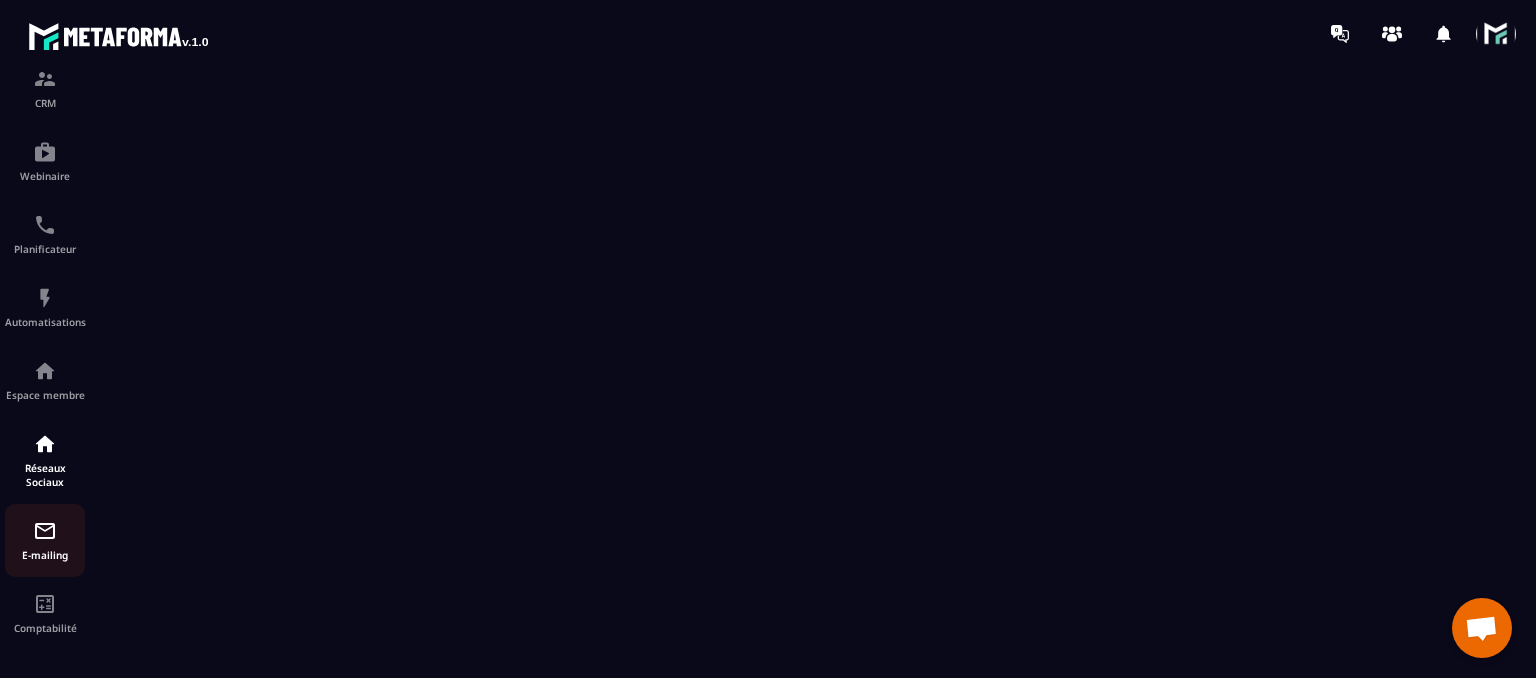 click on "E-mailing" at bounding box center (45, 540) 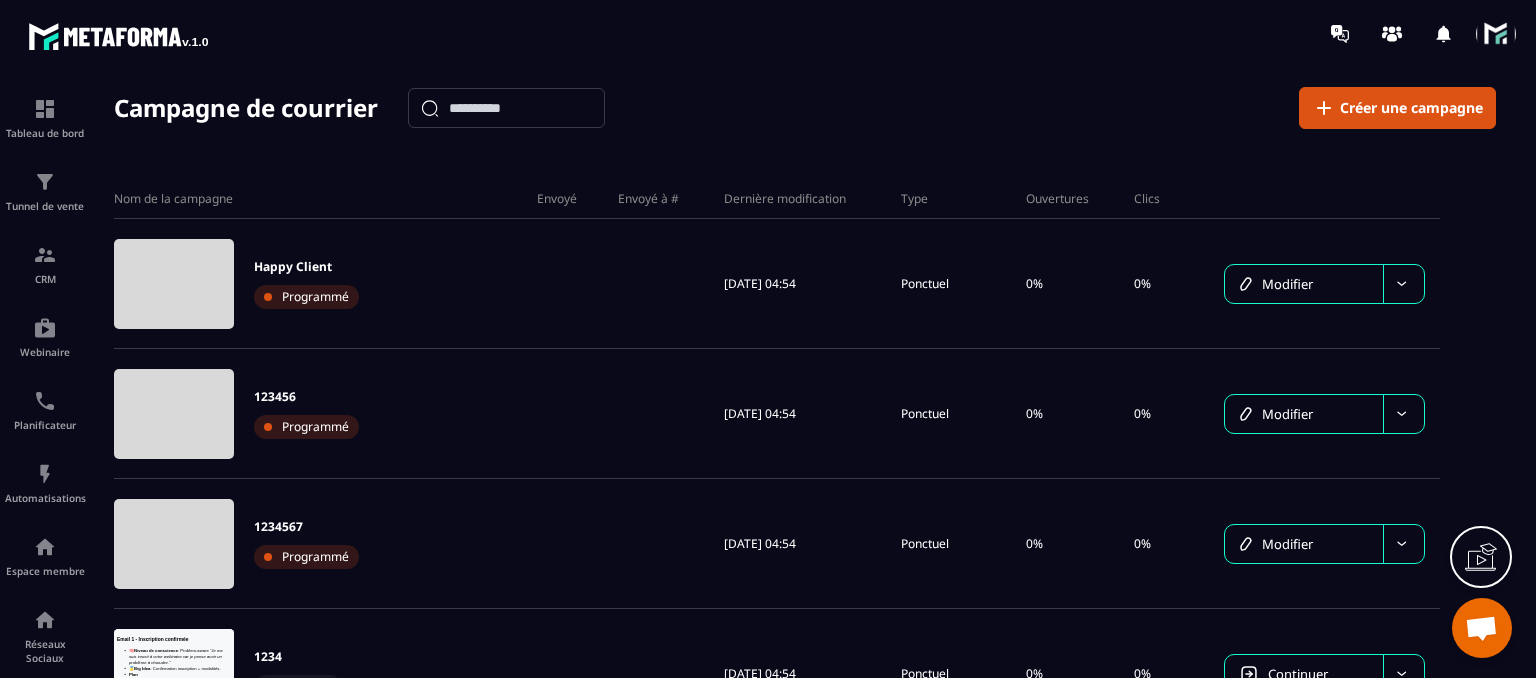 scroll, scrollTop: 0, scrollLeft: 0, axis: both 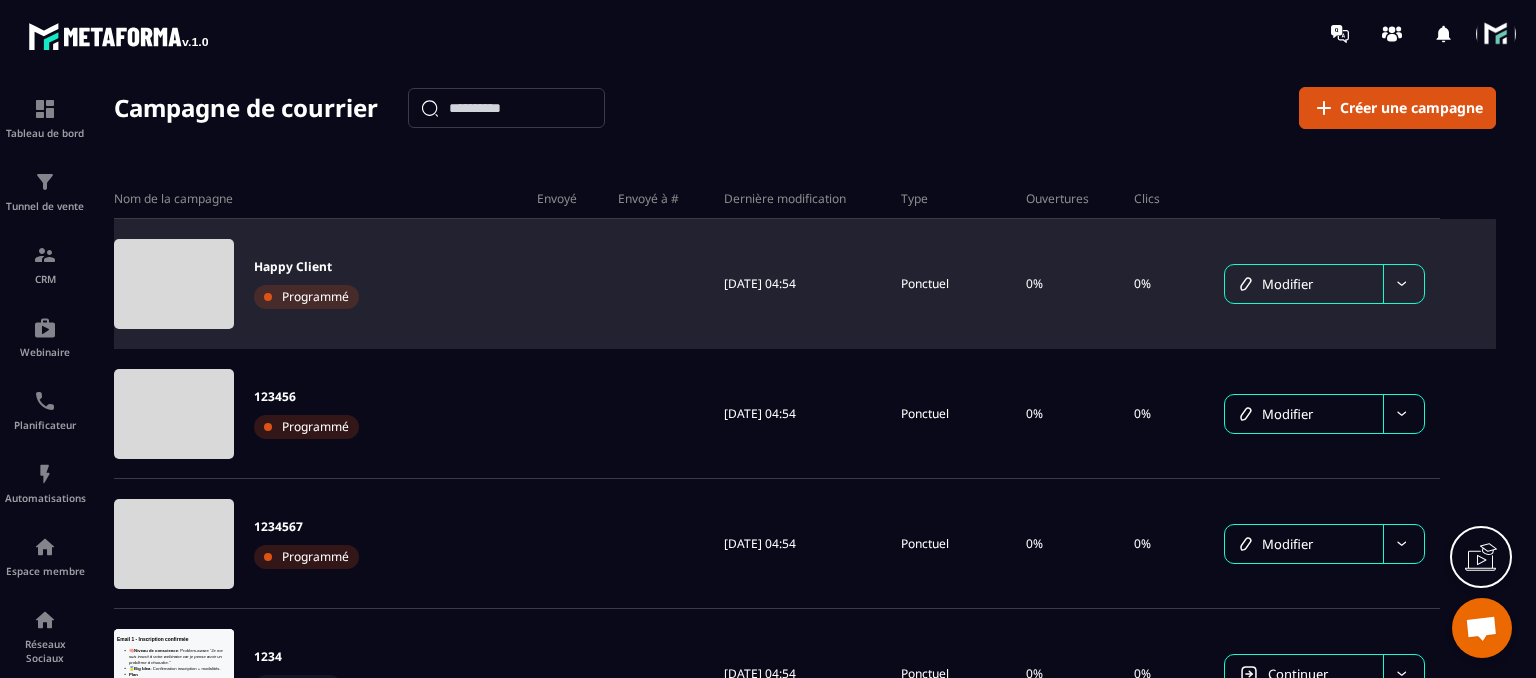 click on "Happy Client" at bounding box center [306, 267] 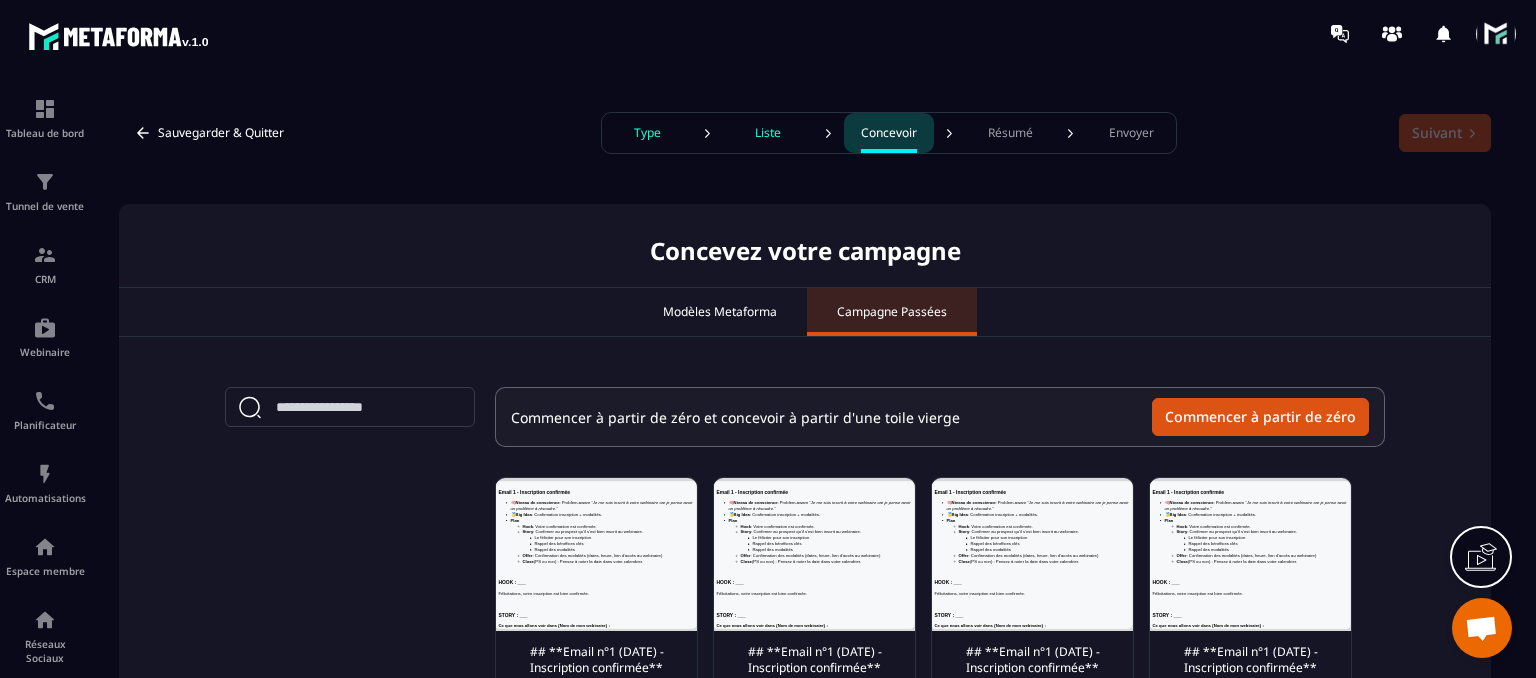 scroll, scrollTop: 0, scrollLeft: 0, axis: both 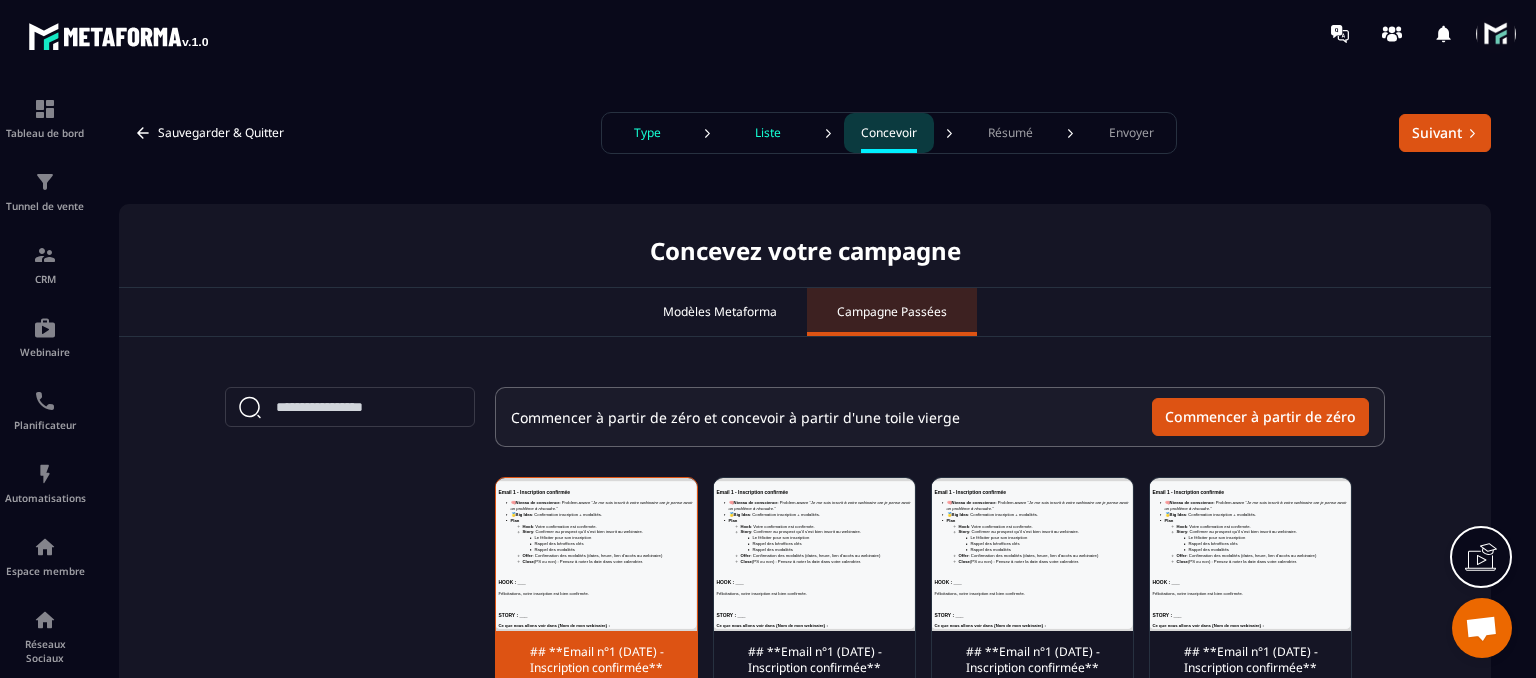 click on "Commencer à partir de zéro et concevoir à partir d'une toile vierge Commencer à partir de zéro" at bounding box center (940, 417) 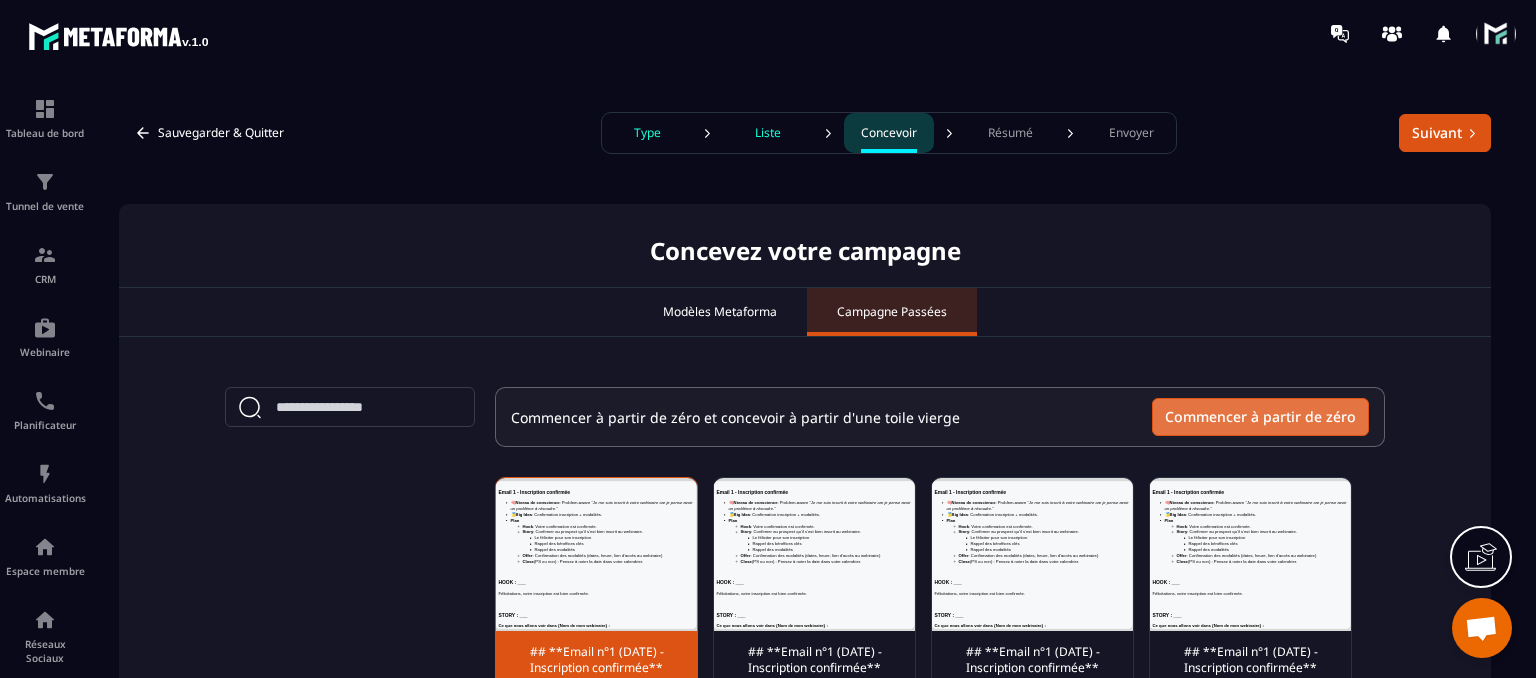 click on "Commencer à partir de zéro" at bounding box center (1260, 417) 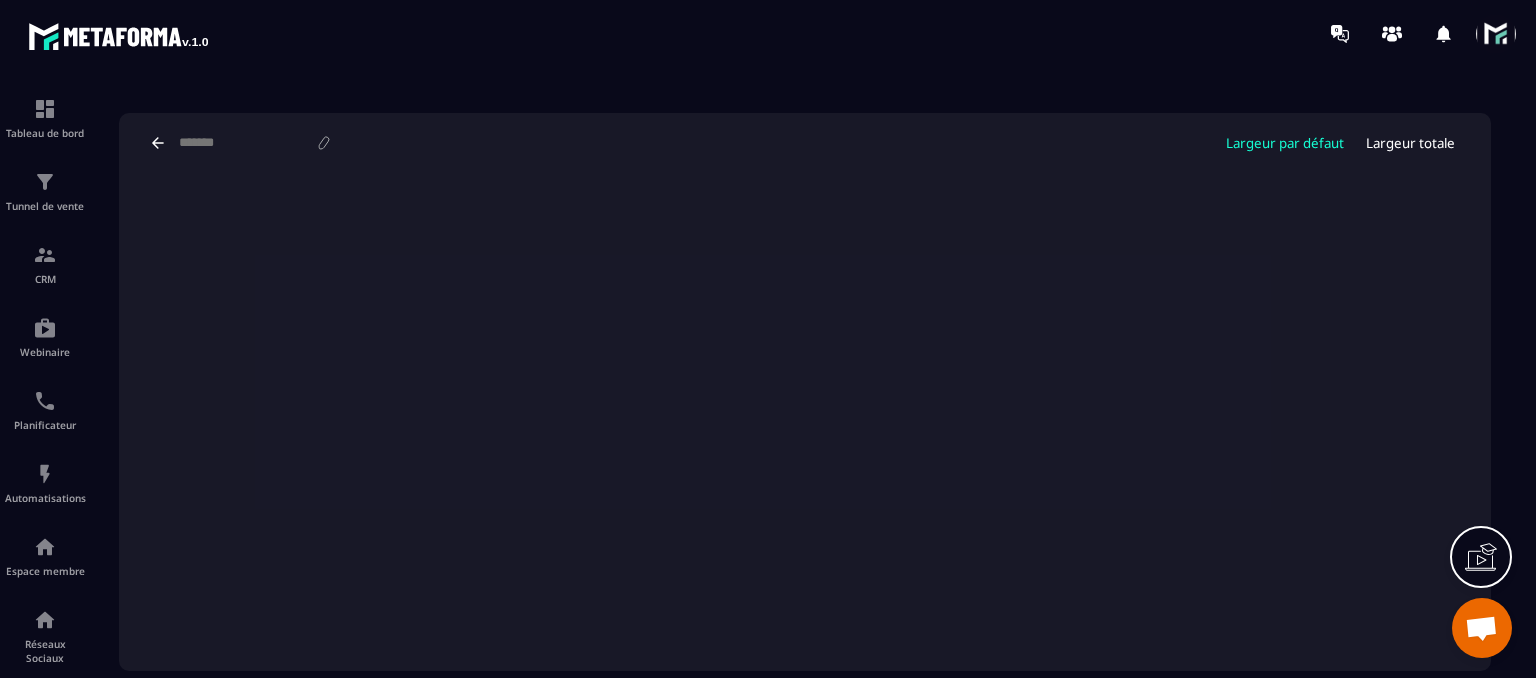 scroll, scrollTop: 0, scrollLeft: 0, axis: both 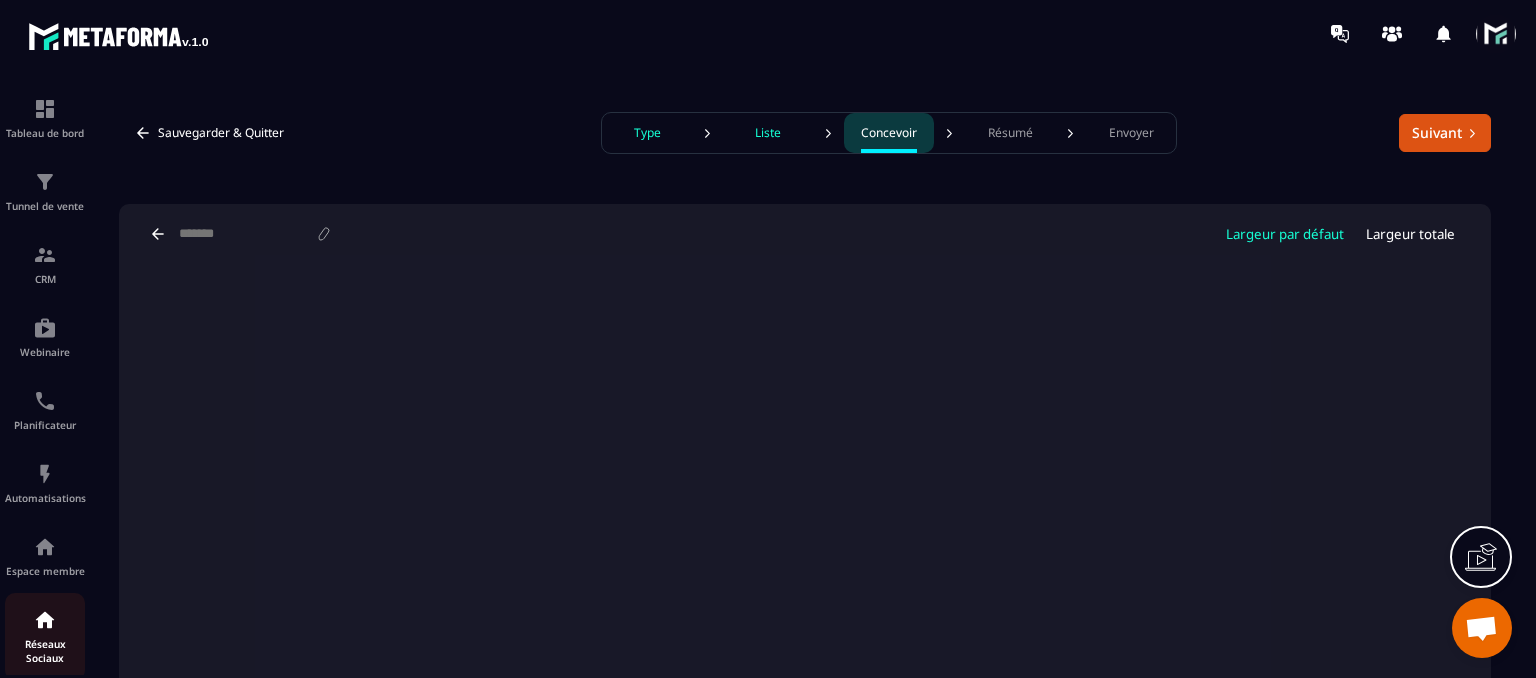 click on "Réseaux Sociaux" 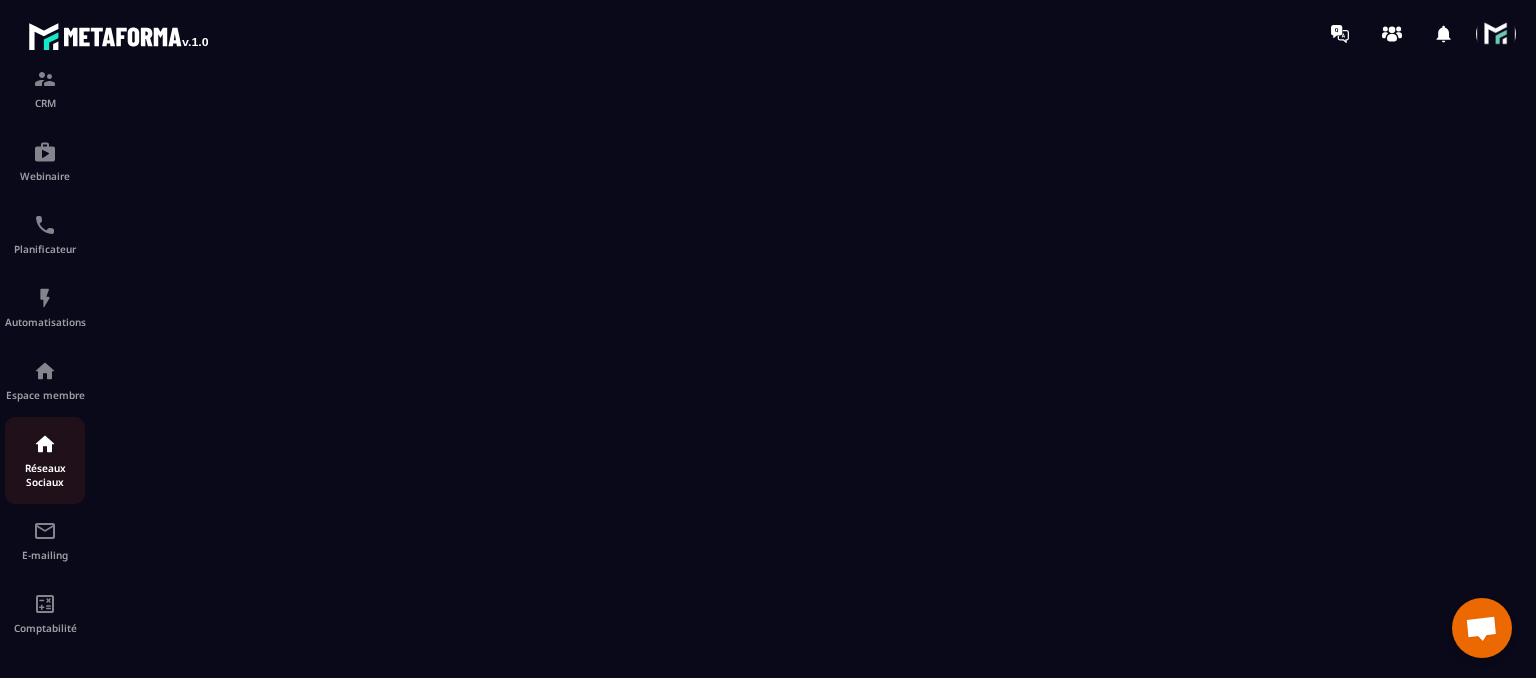 scroll, scrollTop: 0, scrollLeft: 0, axis: both 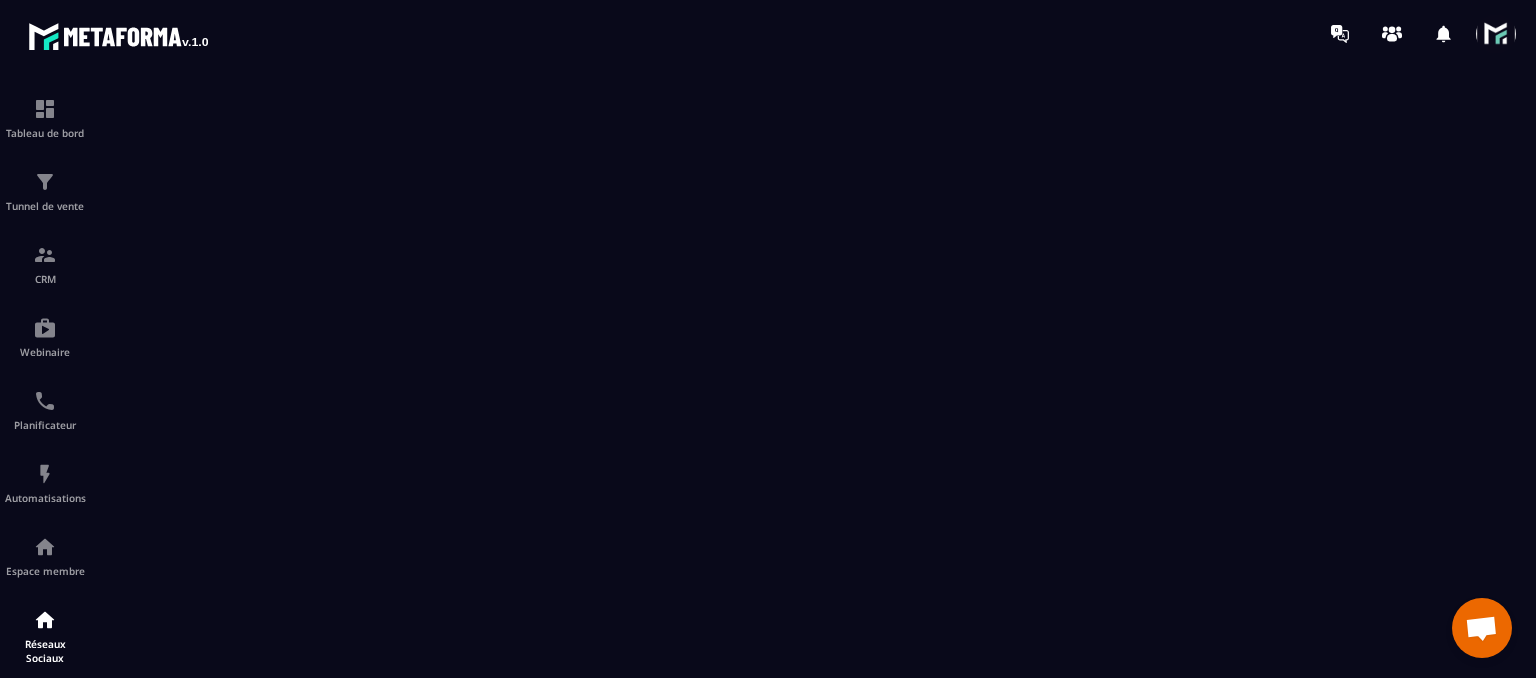 click at bounding box center [1481, 630] 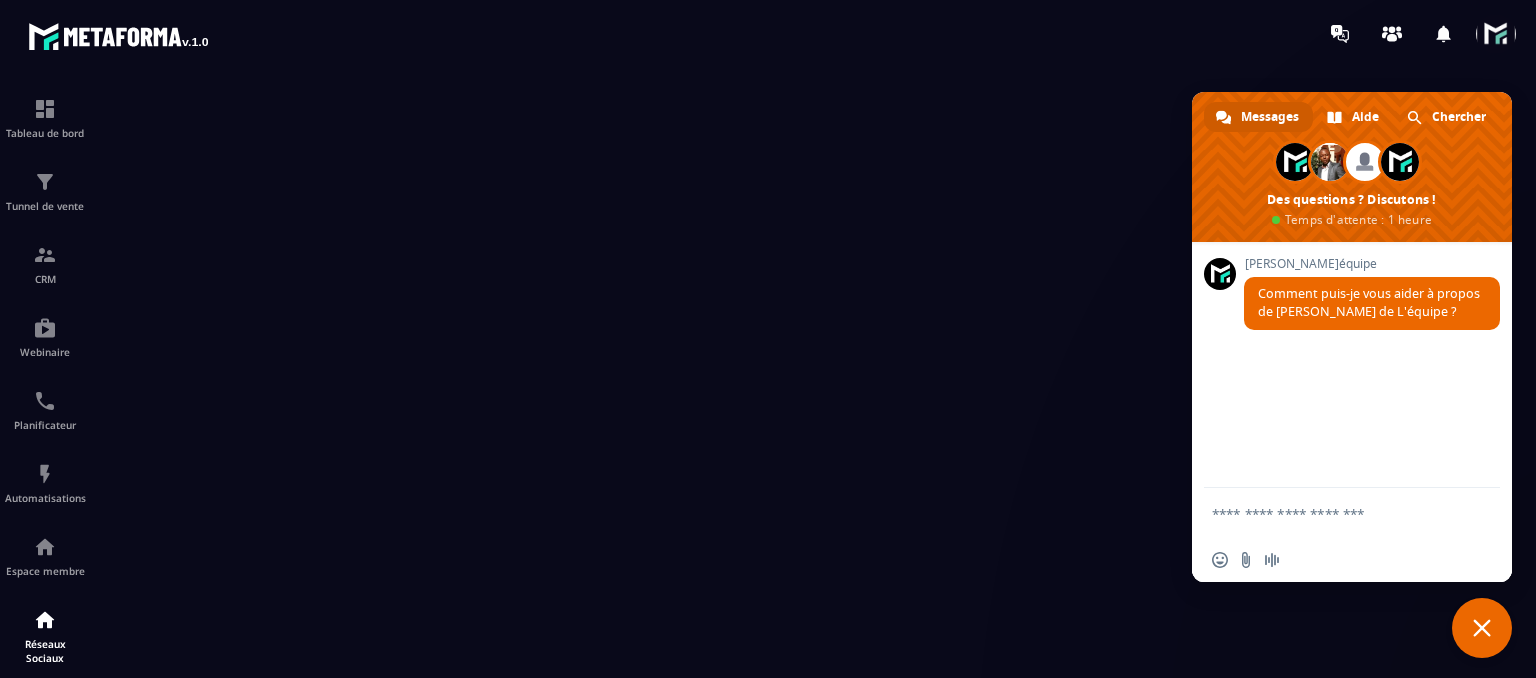 scroll, scrollTop: 0, scrollLeft: 0, axis: both 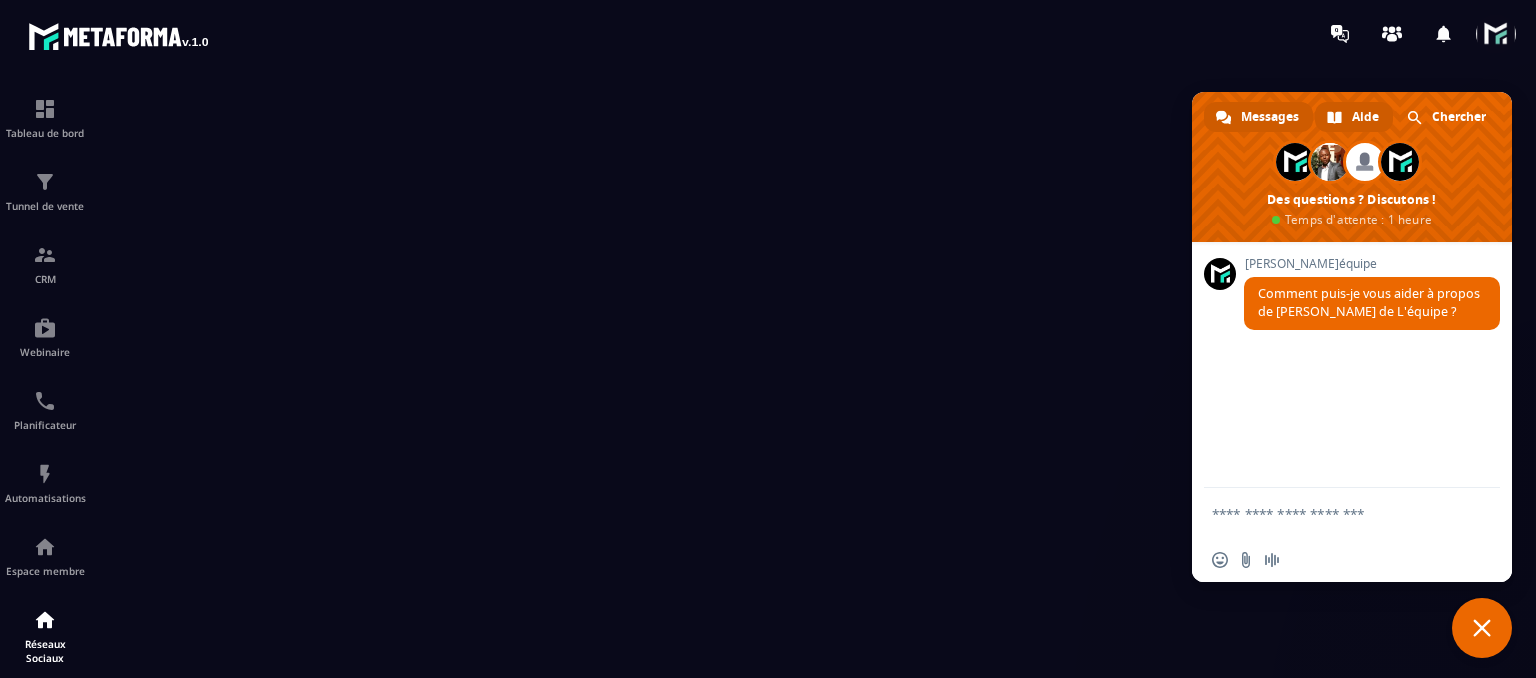 click at bounding box center [1334, 117] 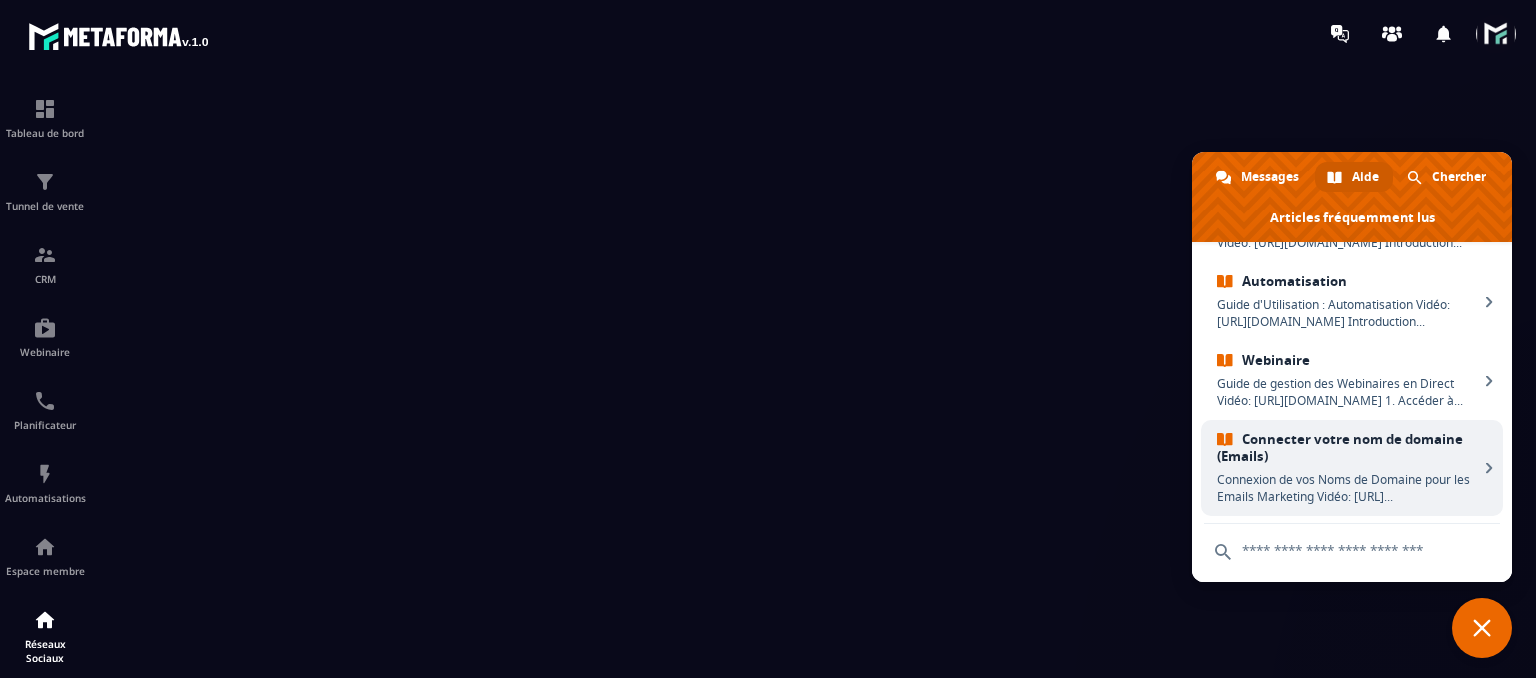 scroll, scrollTop: 560, scrollLeft: 0, axis: vertical 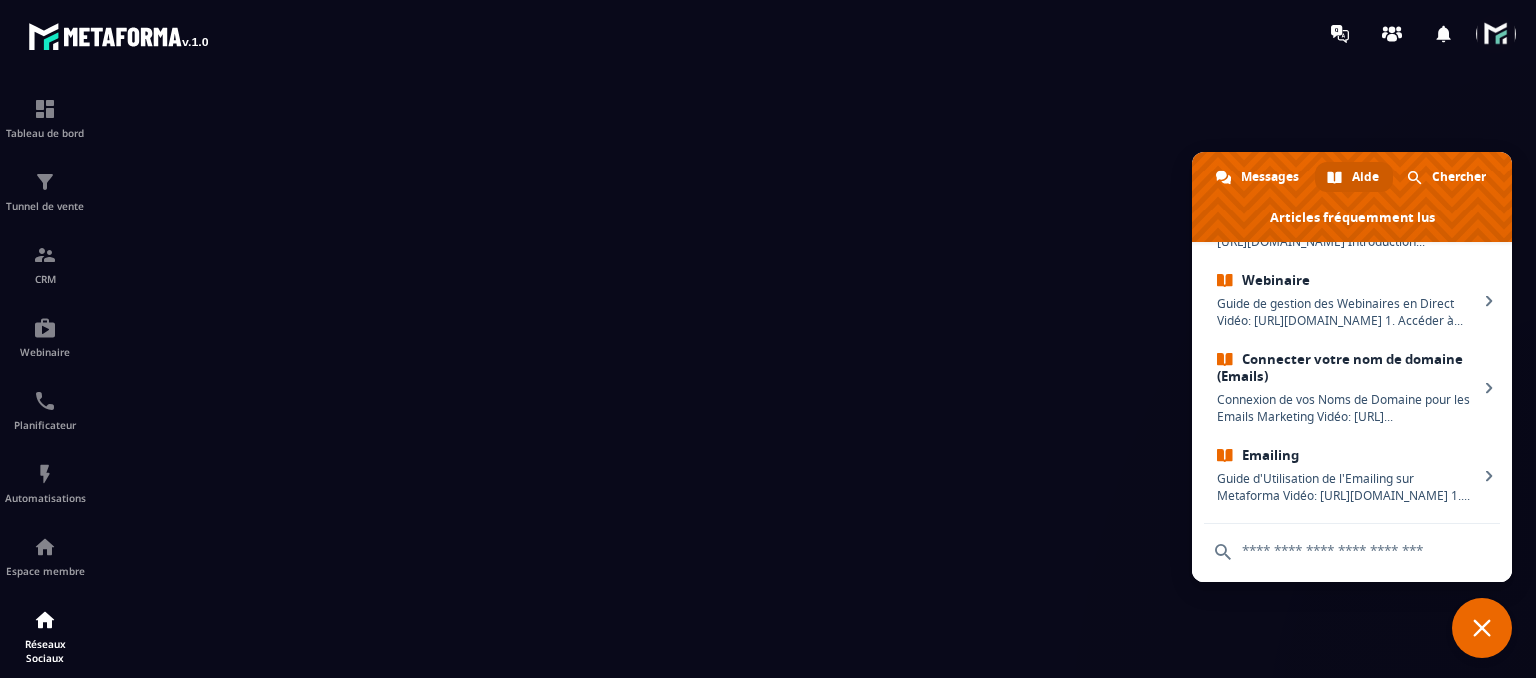 click at bounding box center (1482, 628) 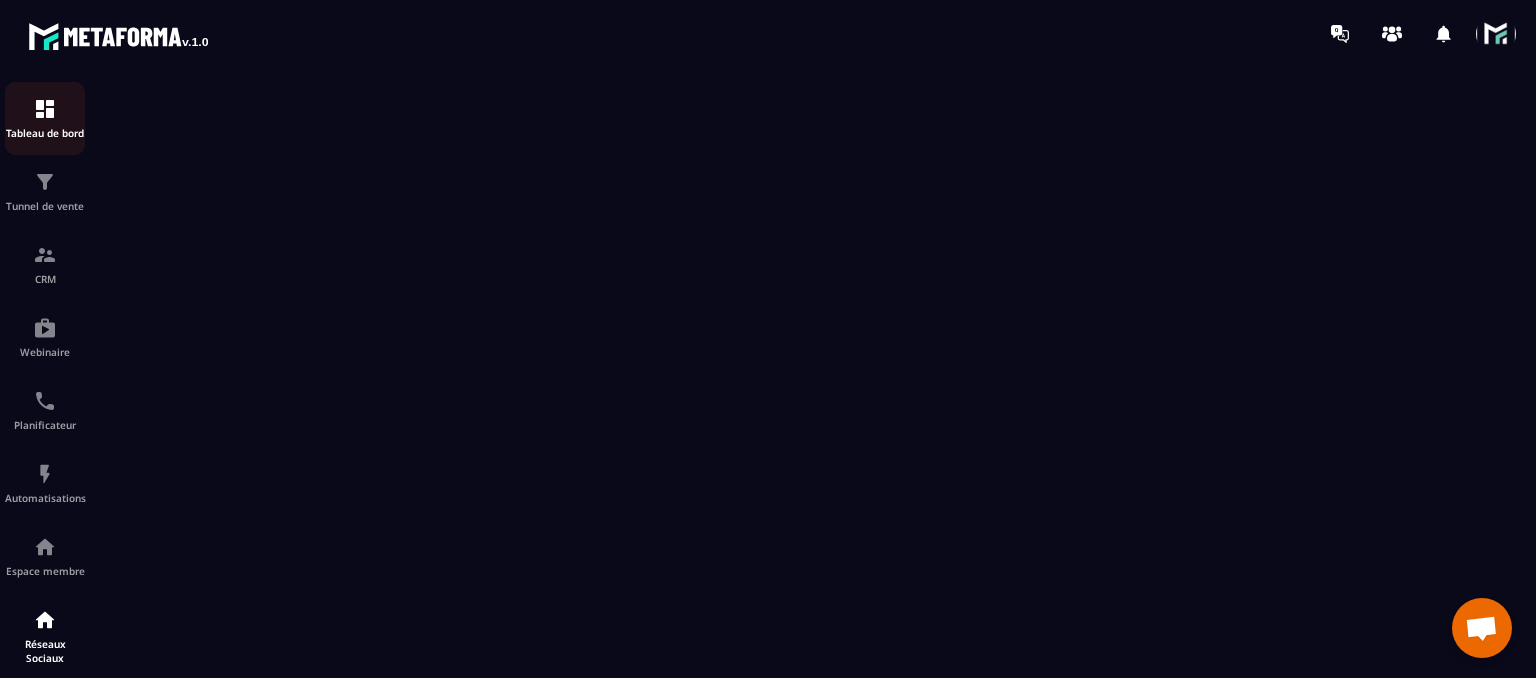 click at bounding box center [45, 109] 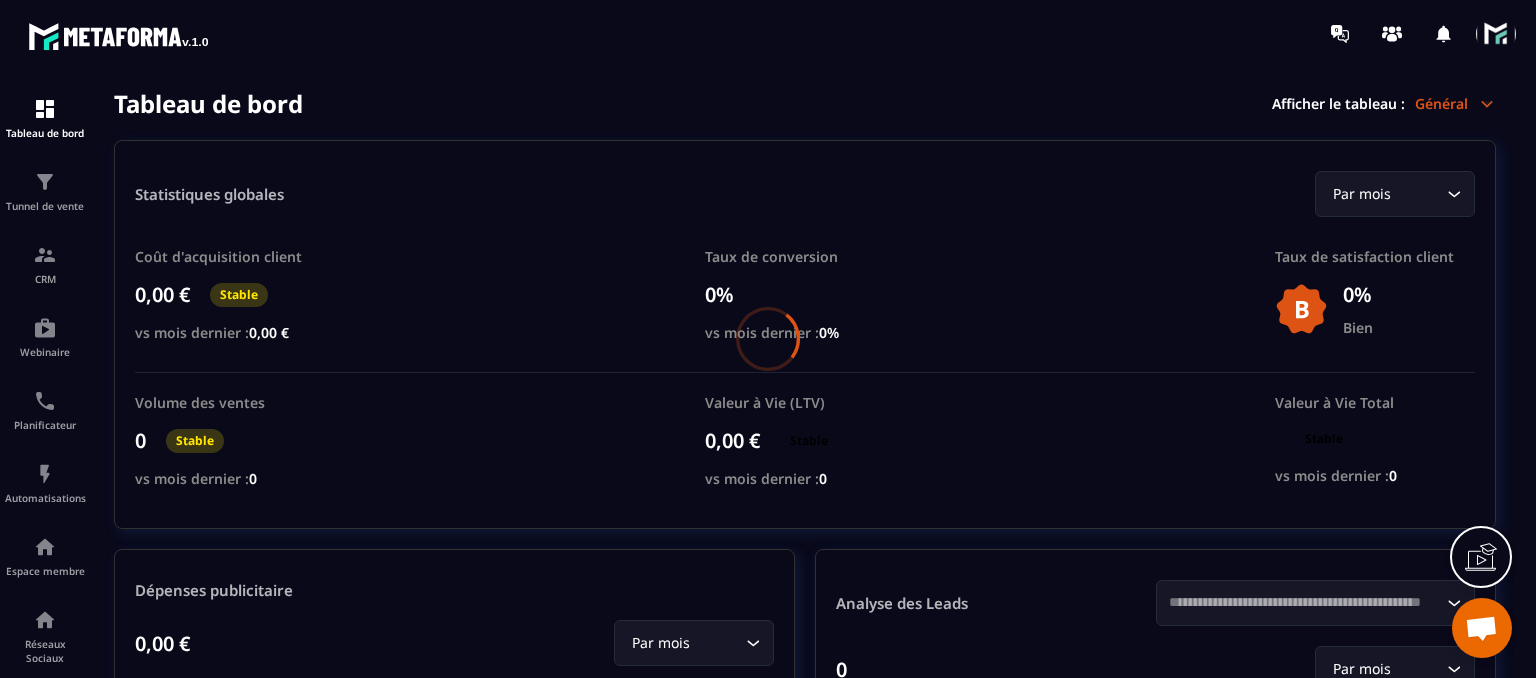 click 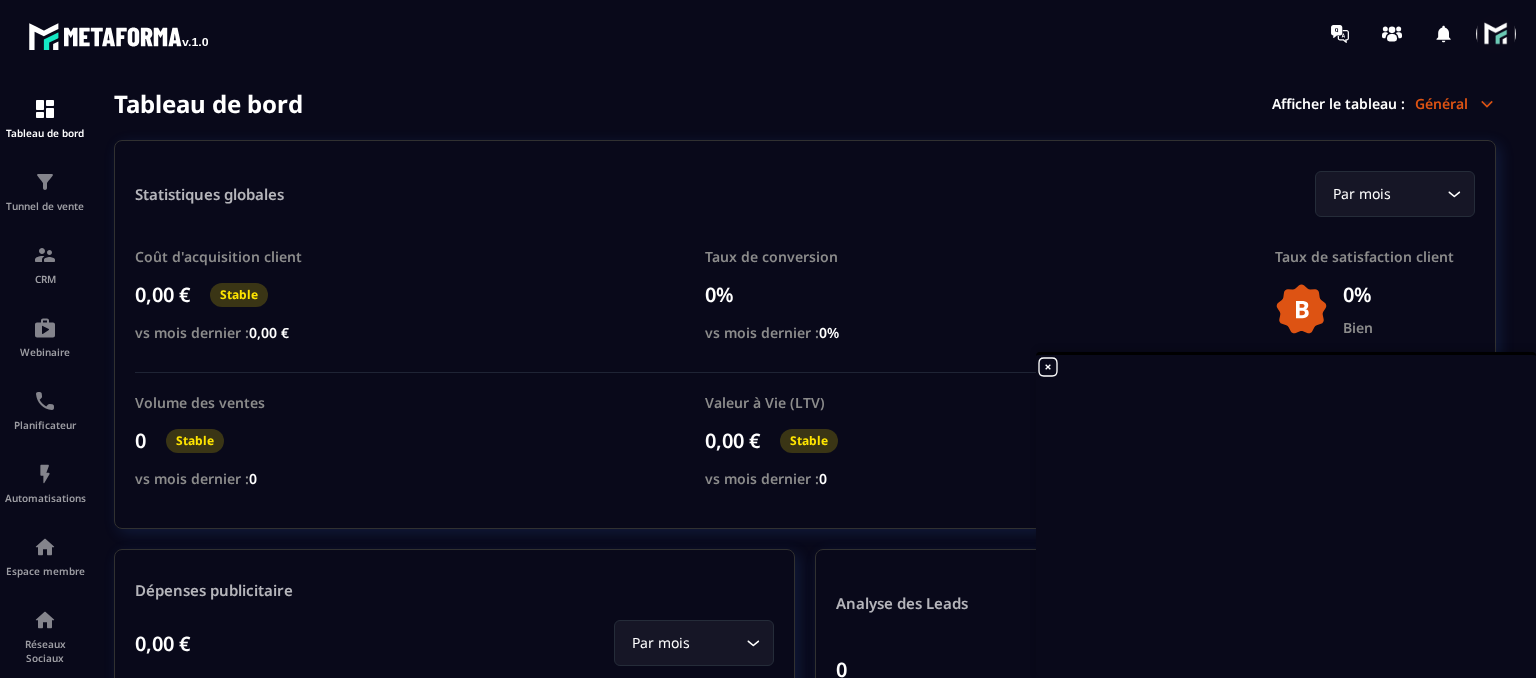 click on "Général" at bounding box center [1455, 103] 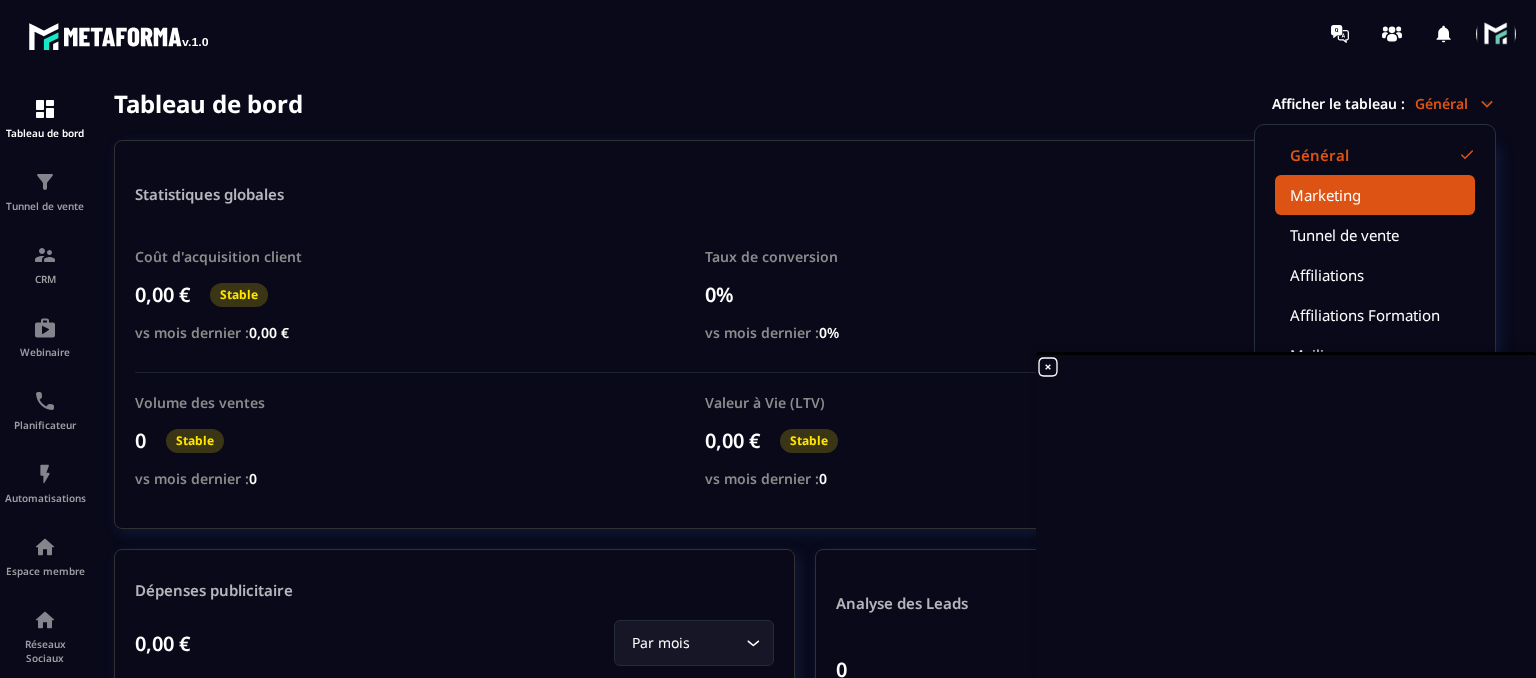 click on "Marketing" 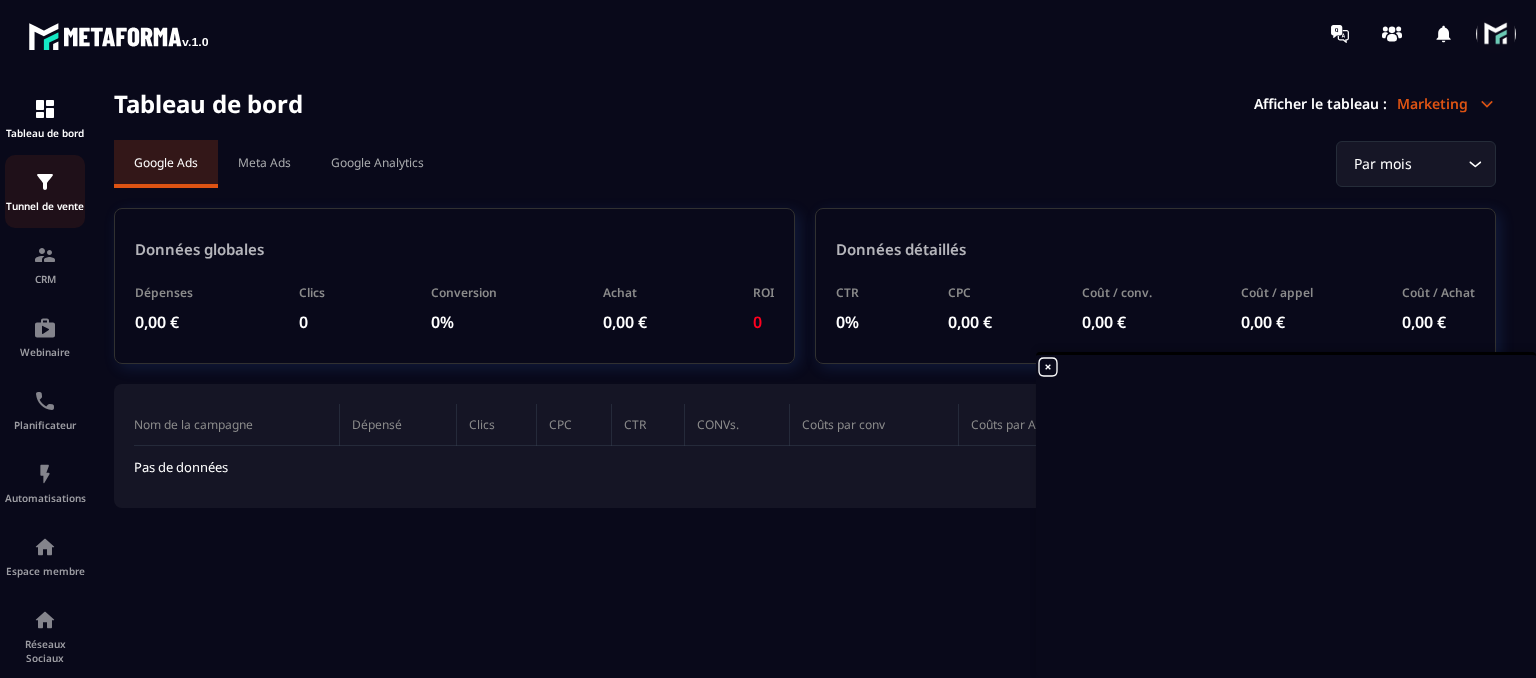 click on "Tunnel de vente" at bounding box center (45, 191) 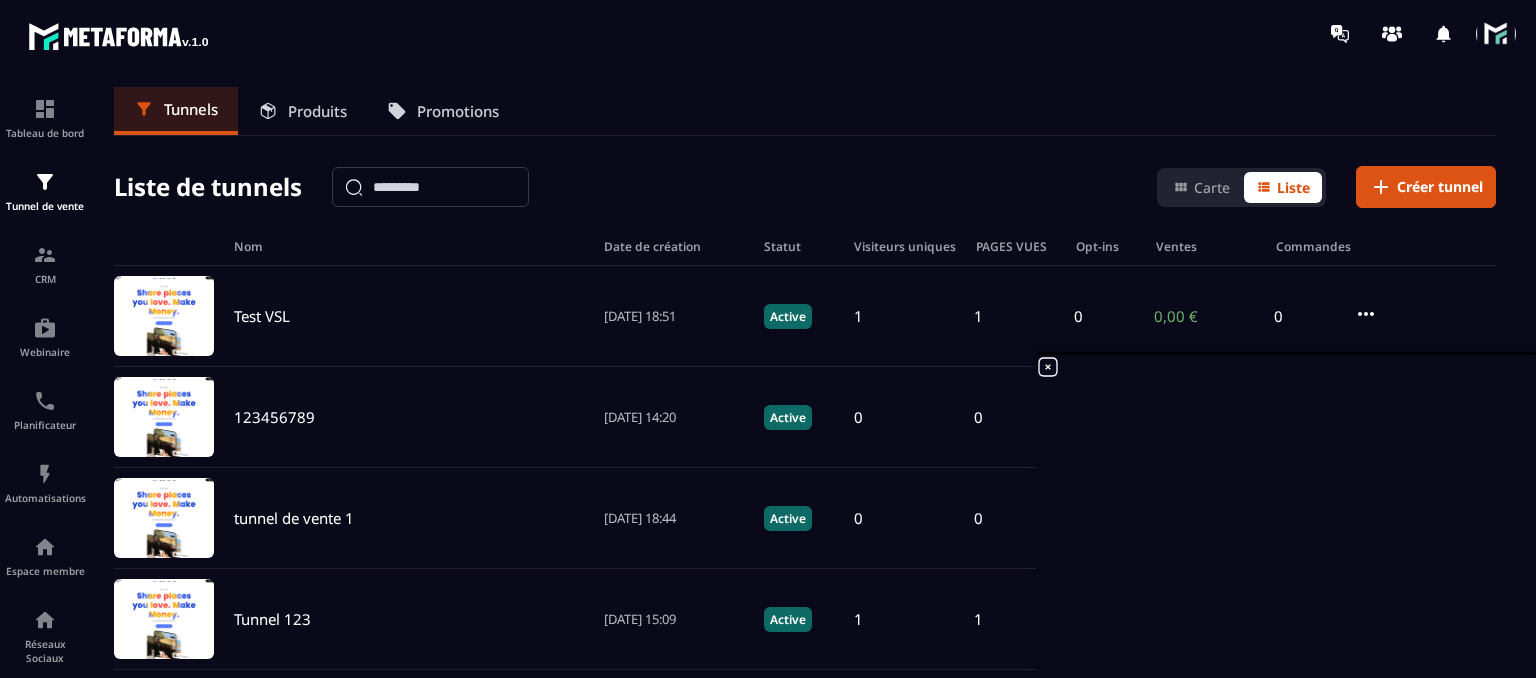 click 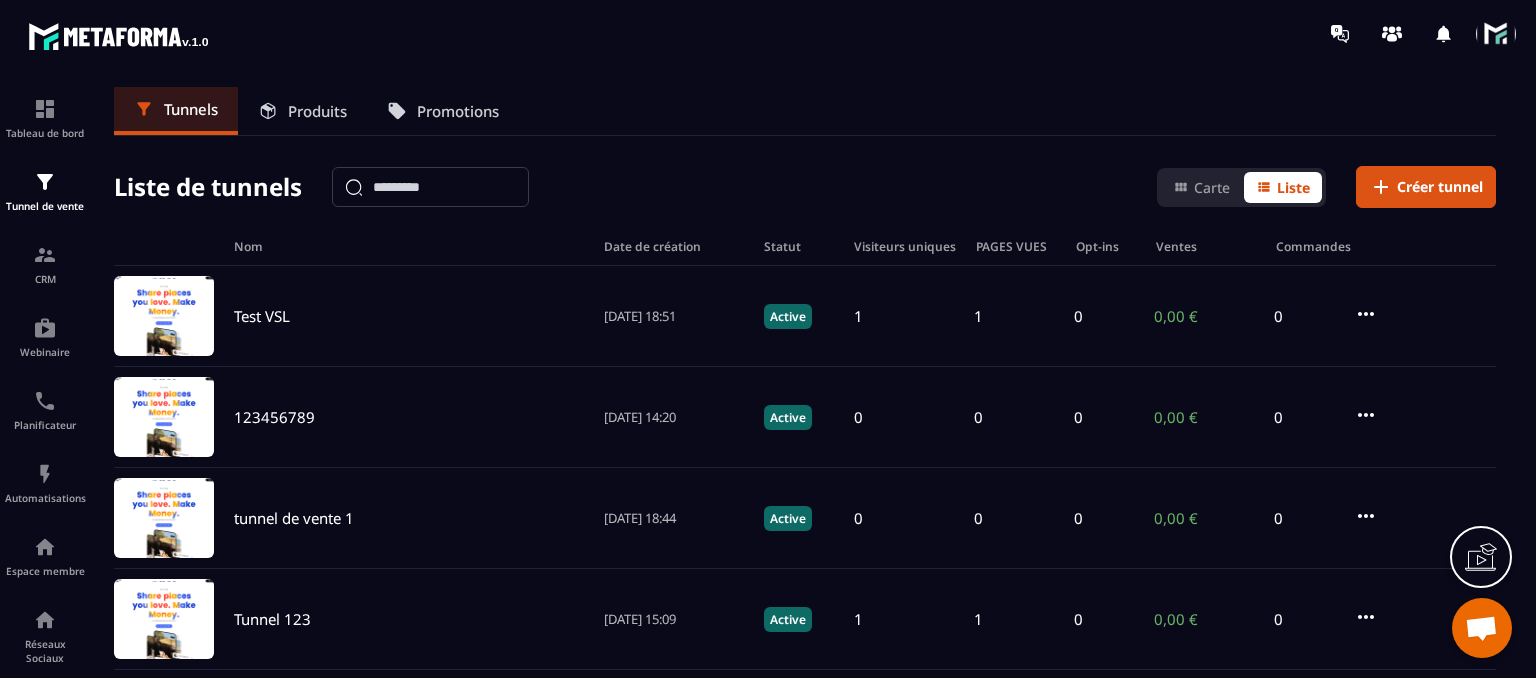 click at bounding box center [1481, 630] 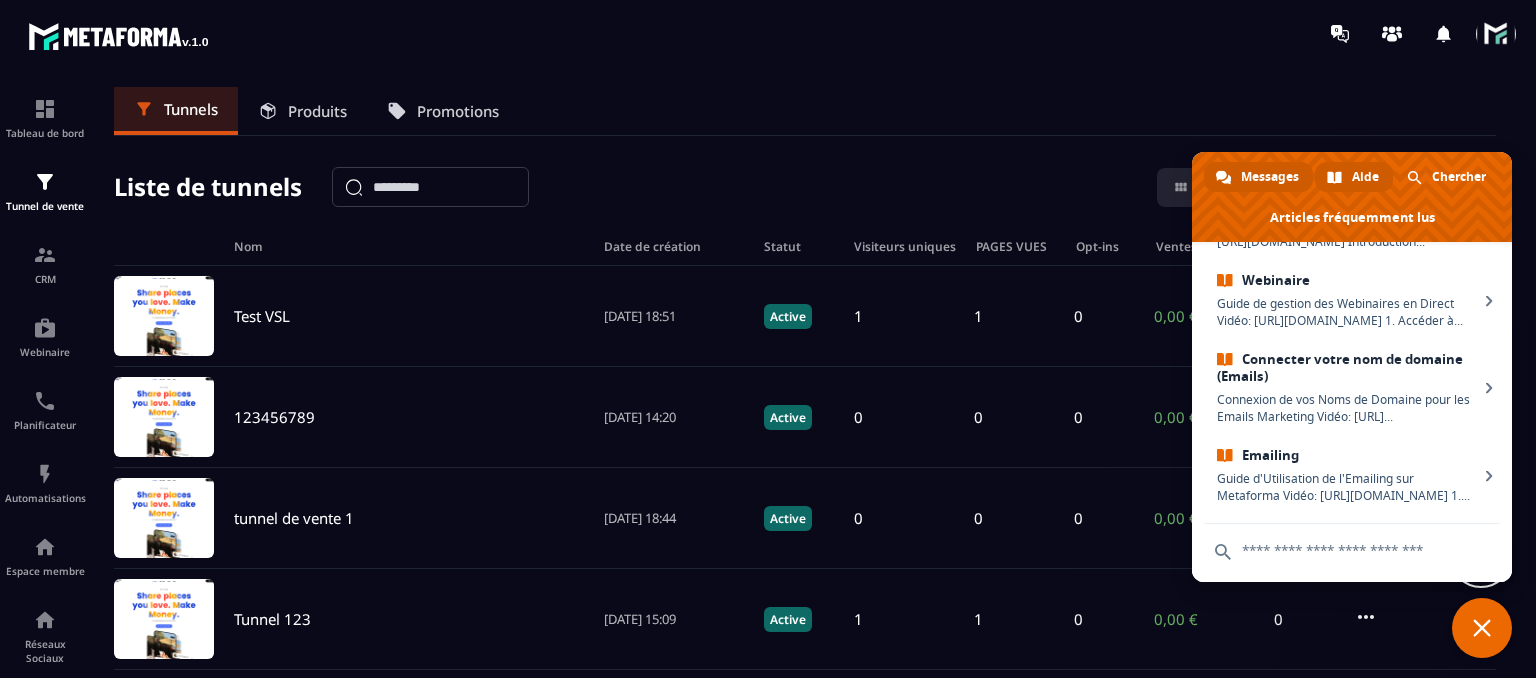 click on "Messages" at bounding box center (1270, 177) 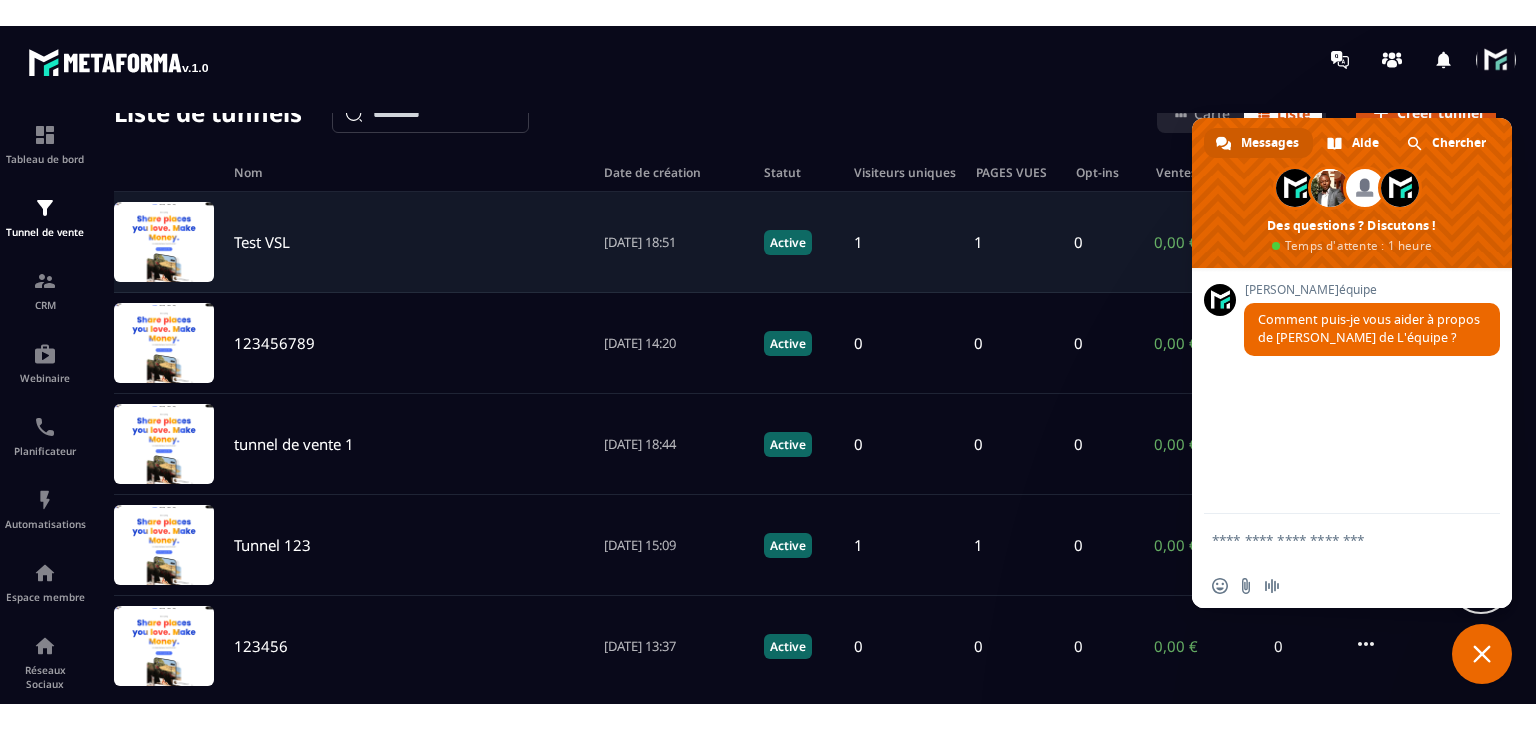 scroll, scrollTop: 0, scrollLeft: 0, axis: both 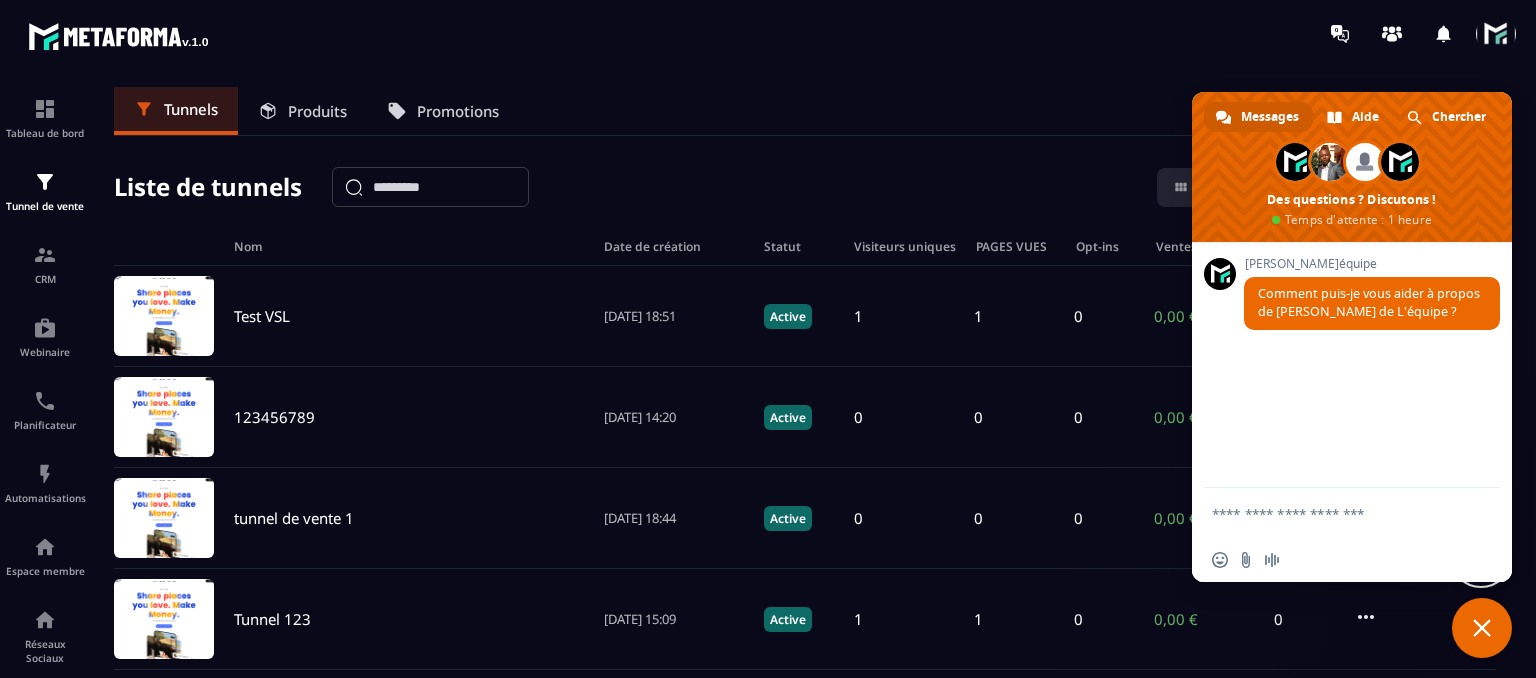 click at bounding box center [1482, 628] 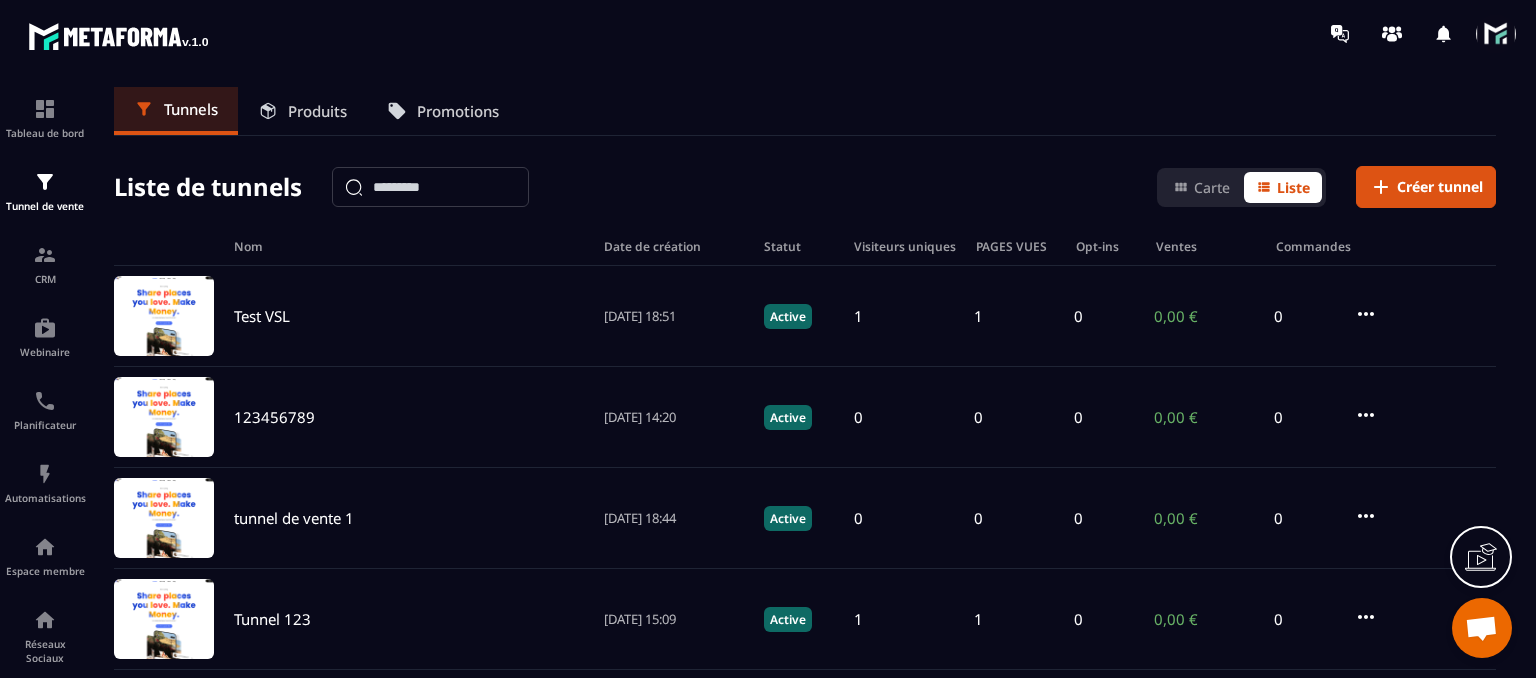 click at bounding box center [1496, 34] 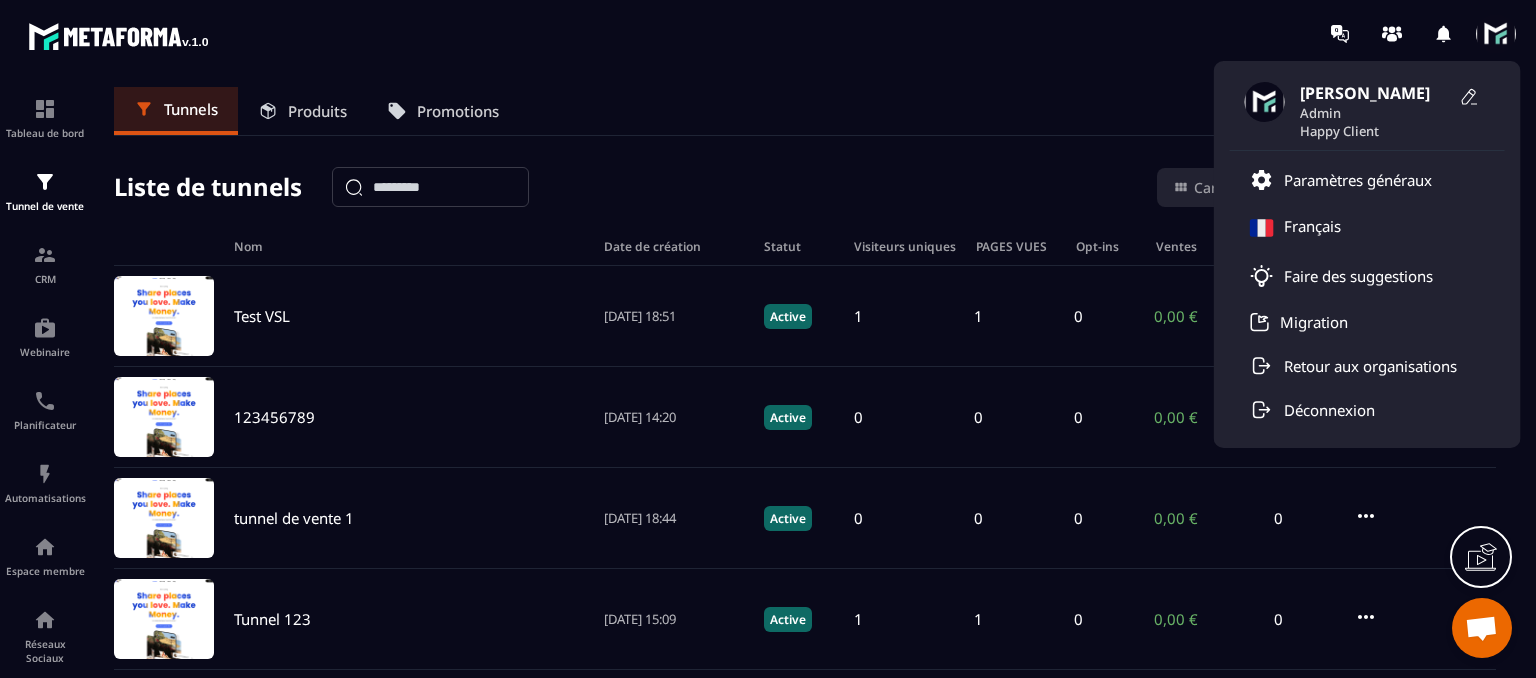 click on "Tunnels Produits Promotions" at bounding box center [805, 111] 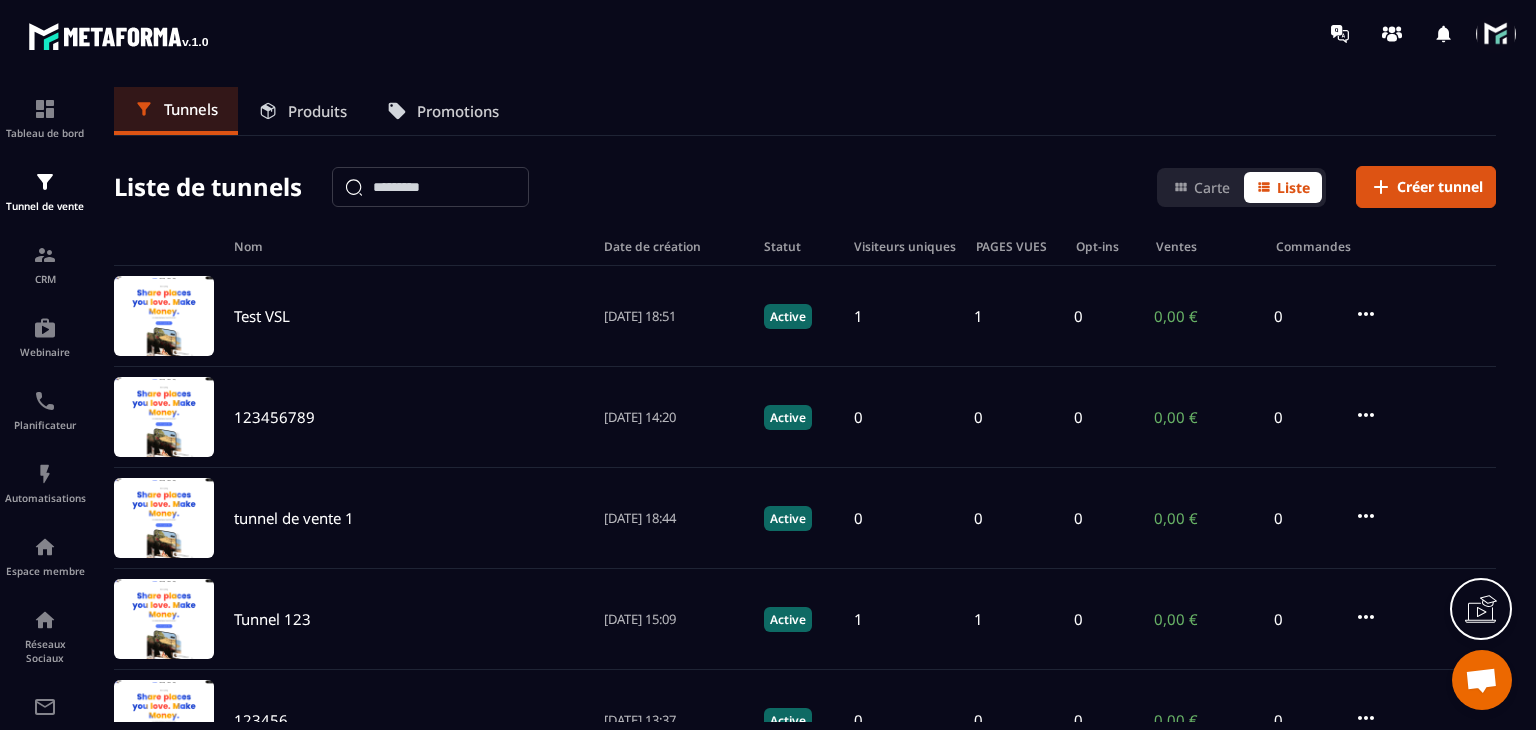 click at bounding box center [1501, 34] 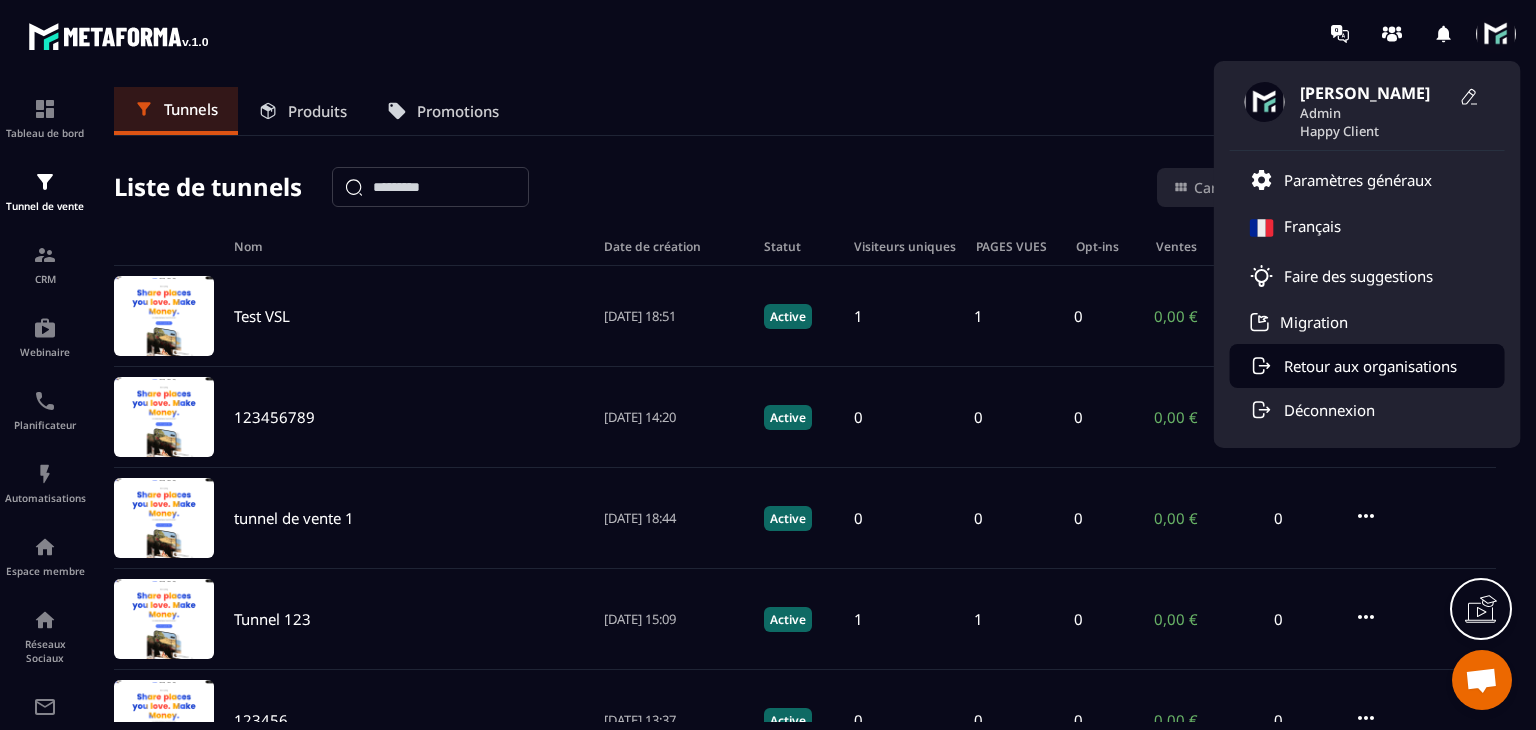 click on "Retour aux organisations" at bounding box center [1370, 366] 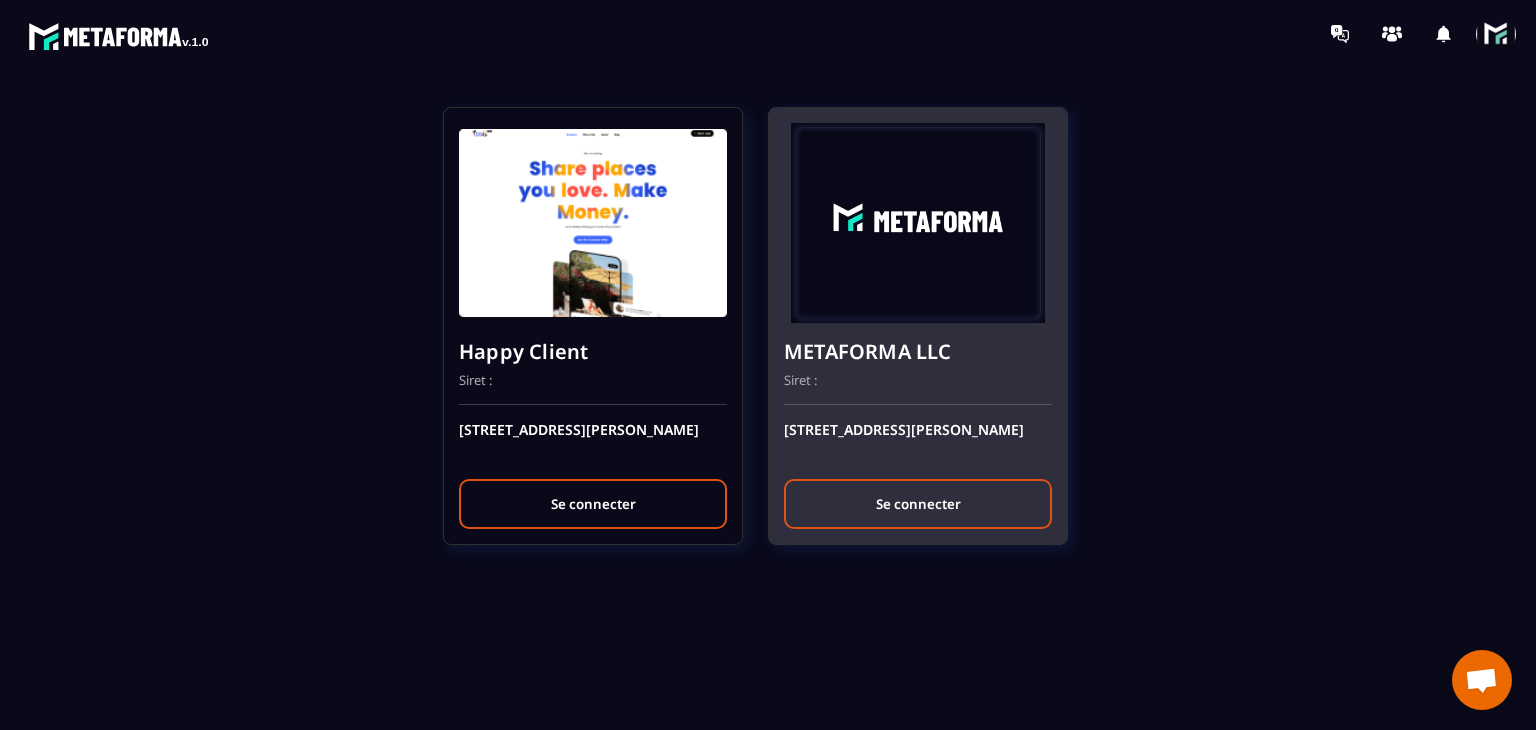 click on "Se connecter" at bounding box center (918, 504) 